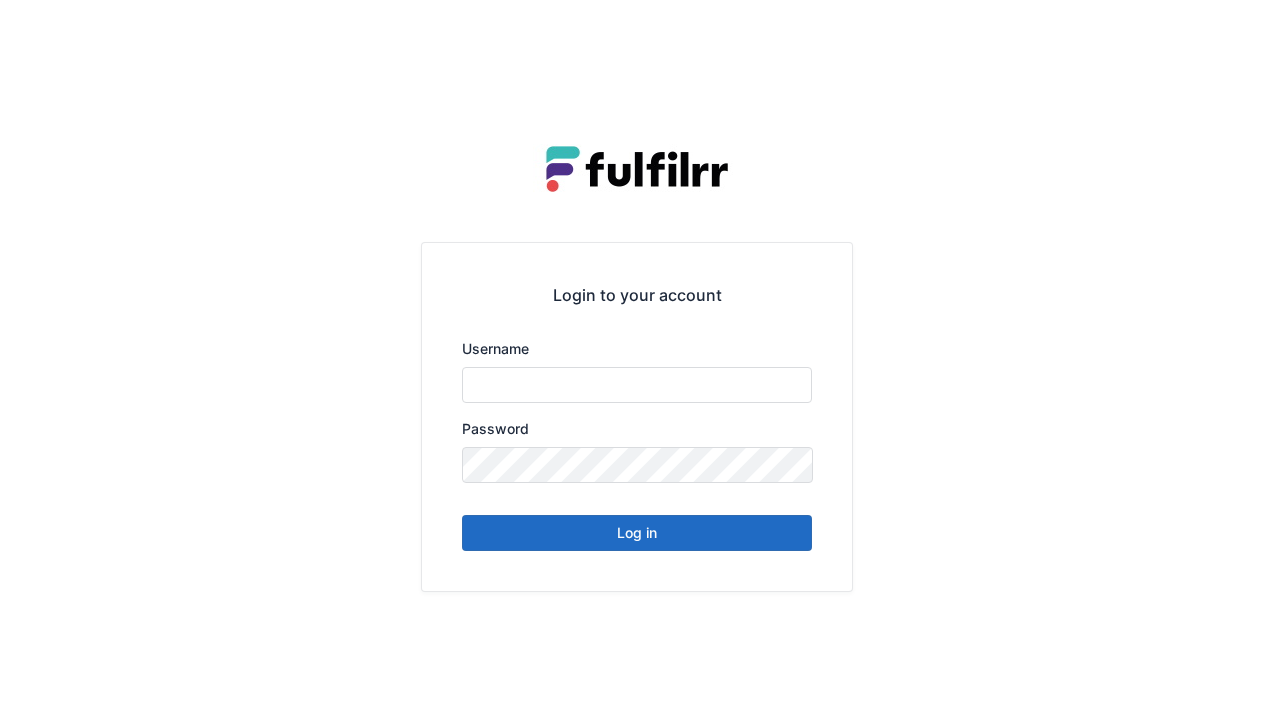 scroll, scrollTop: 0, scrollLeft: 0, axis: both 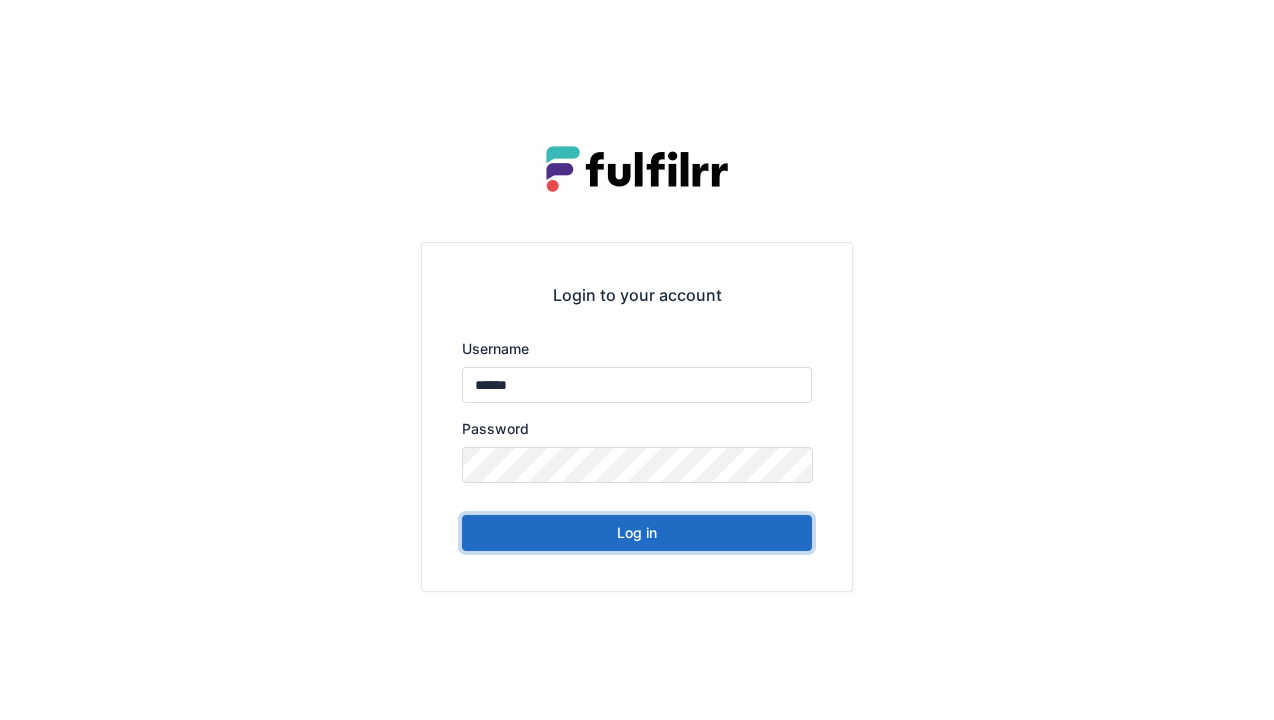 click on "Log in" at bounding box center [637, 533] 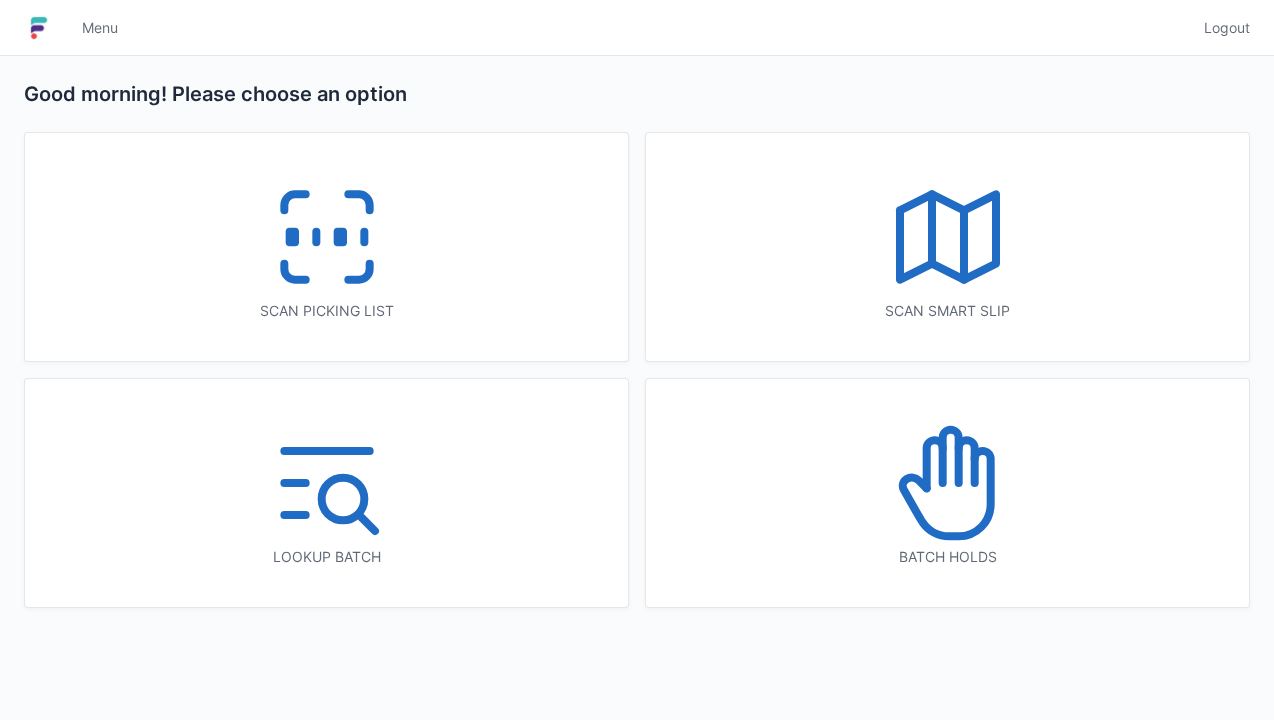scroll, scrollTop: 0, scrollLeft: 0, axis: both 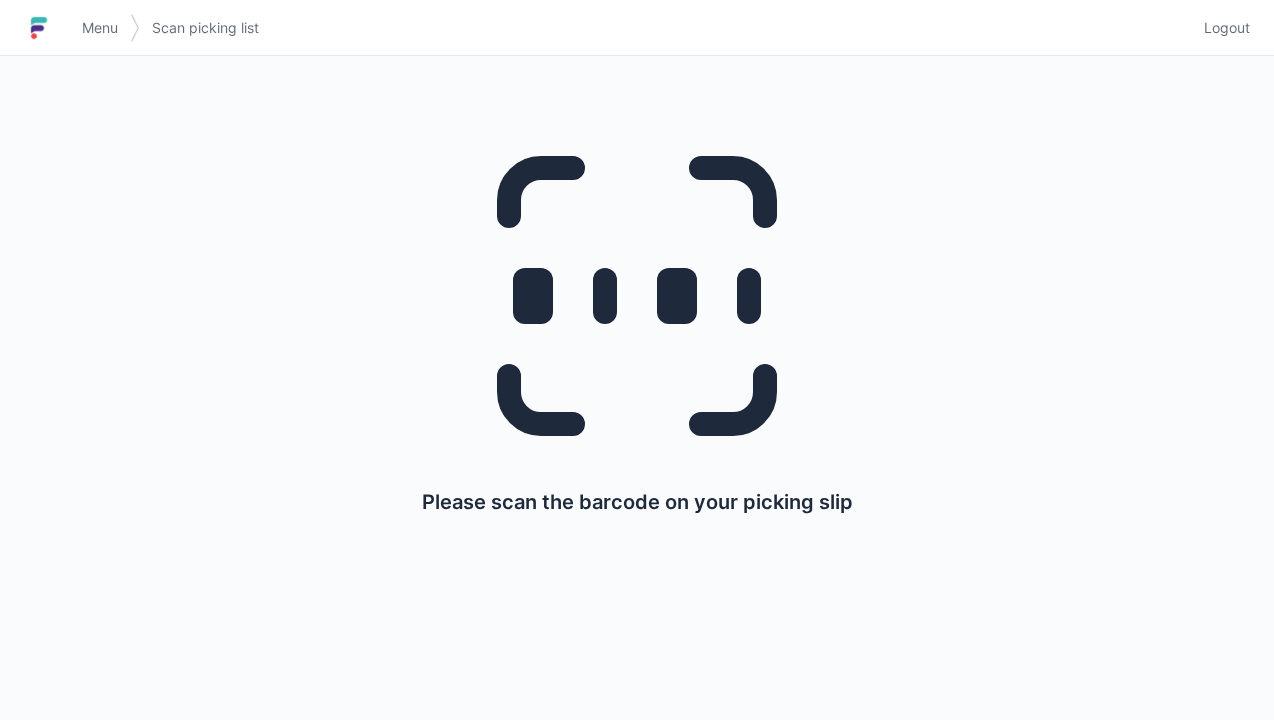 click 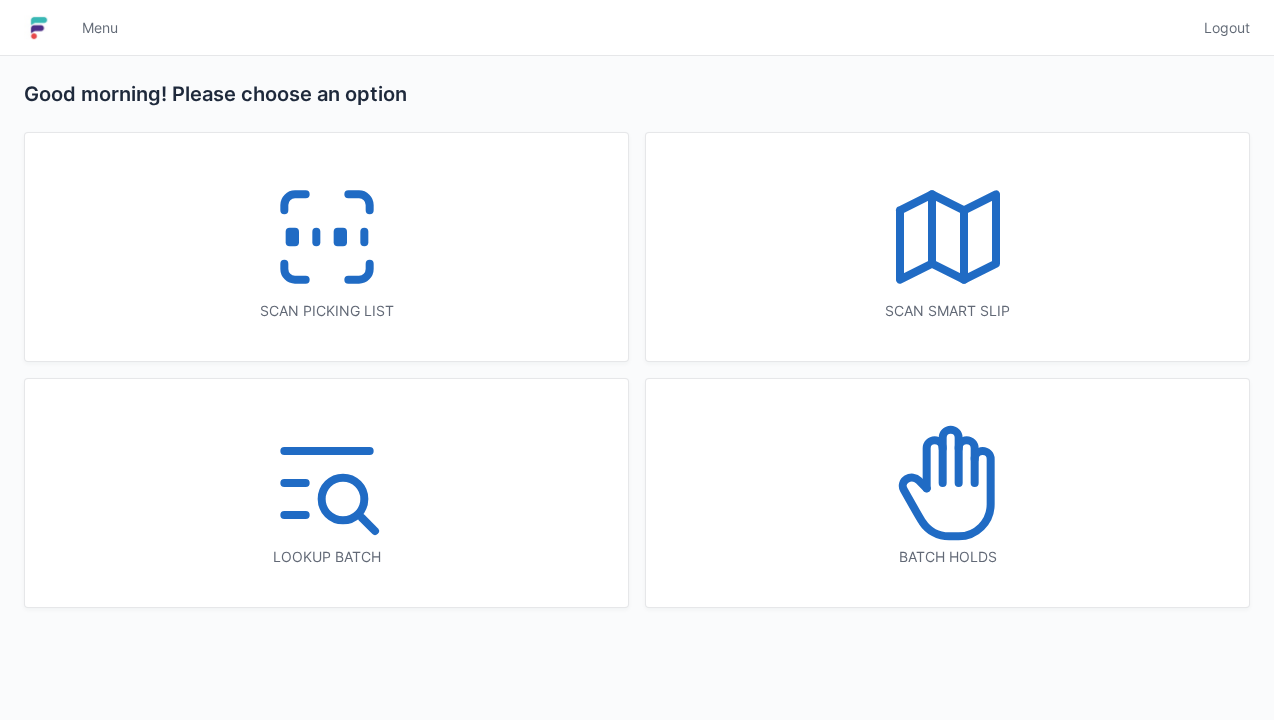 scroll, scrollTop: 0, scrollLeft: 0, axis: both 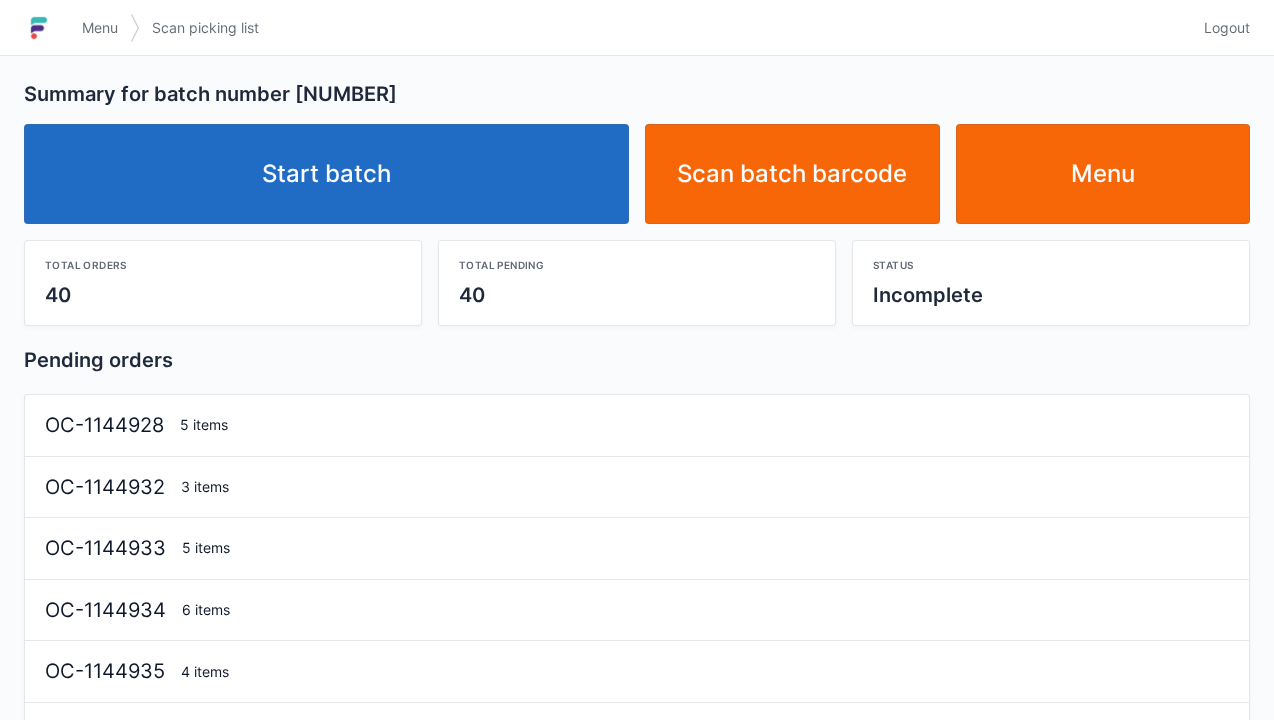 click on "Start batch" at bounding box center (326, 174) 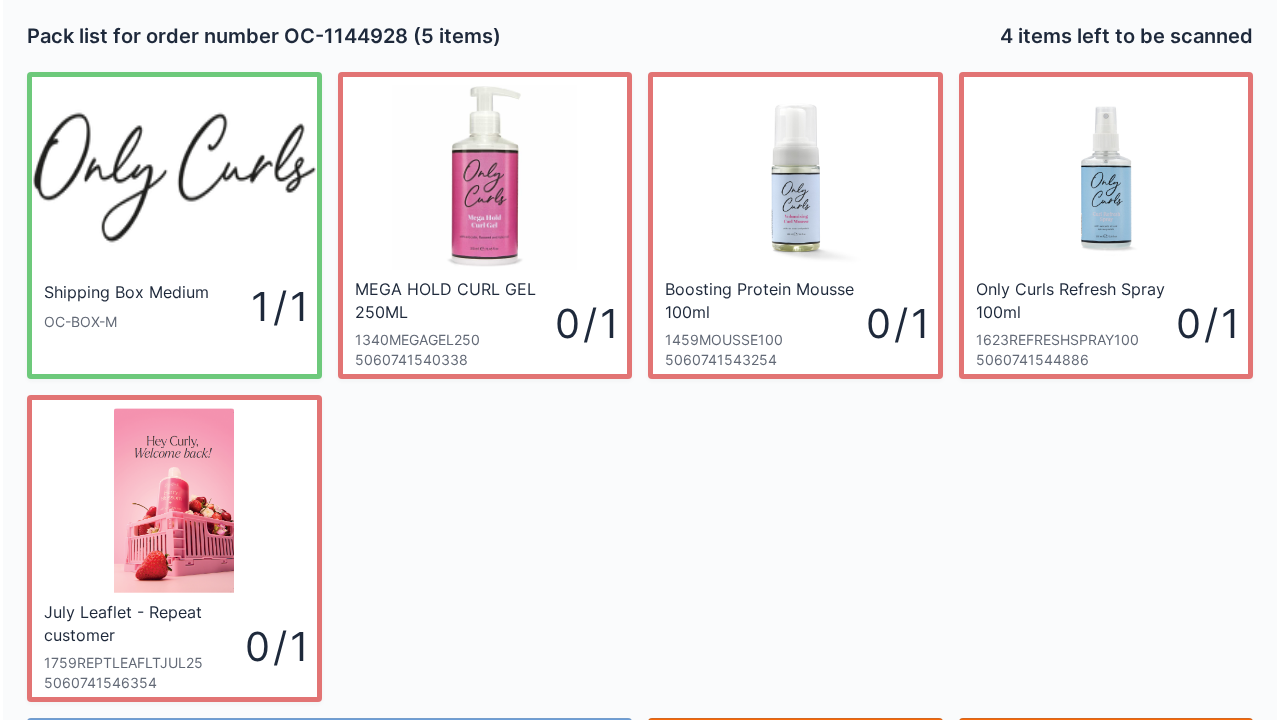 scroll, scrollTop: 0, scrollLeft: 0, axis: both 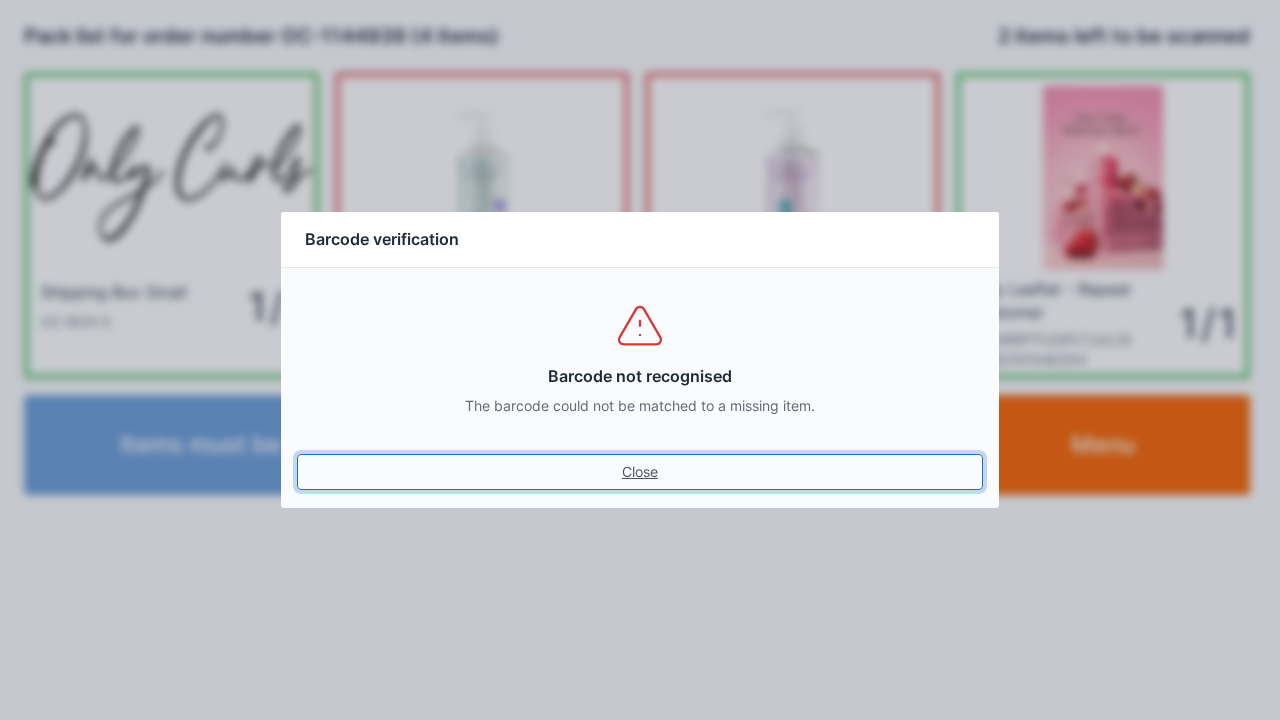 click on "Close" at bounding box center (640, 472) 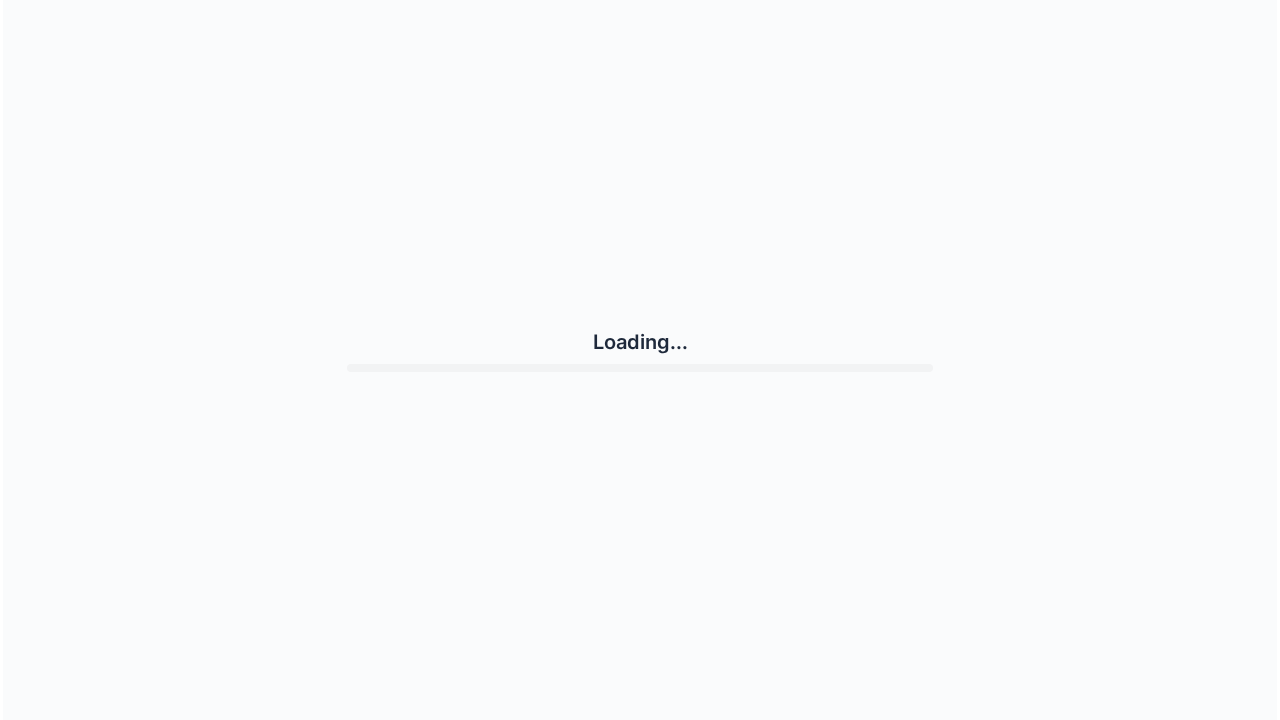 scroll, scrollTop: 0, scrollLeft: 0, axis: both 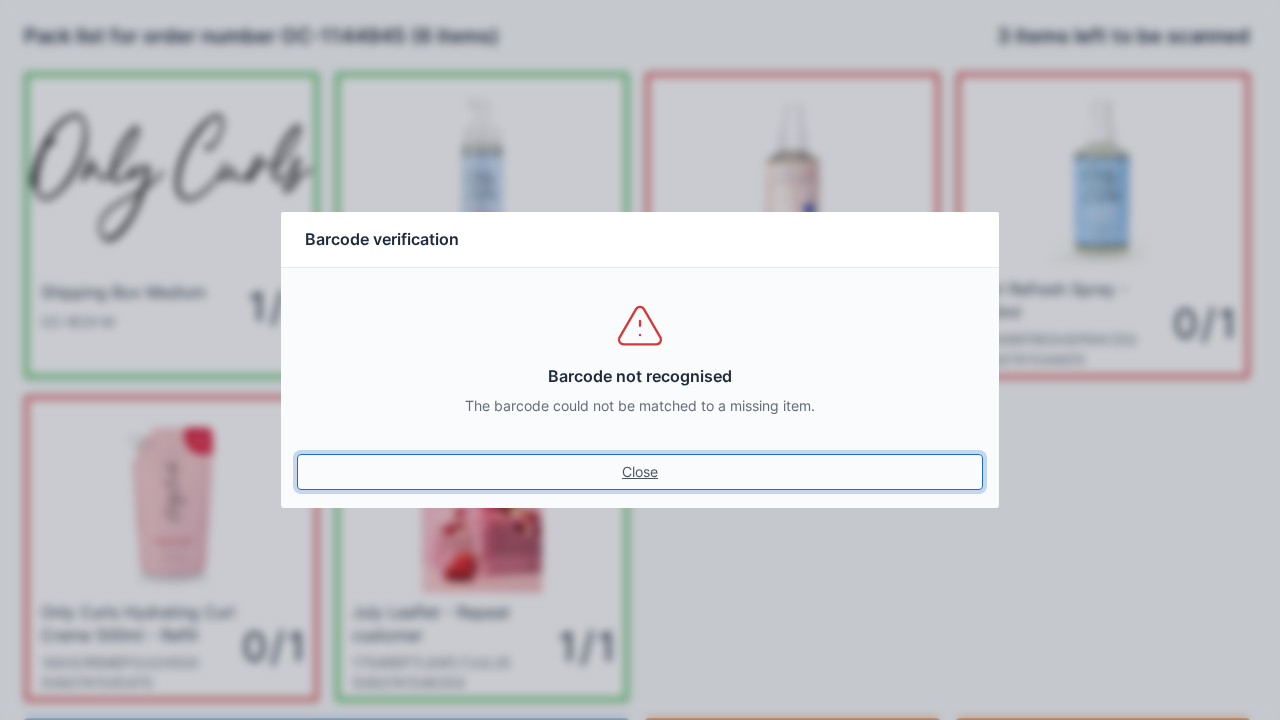 click on "Close" at bounding box center [640, 472] 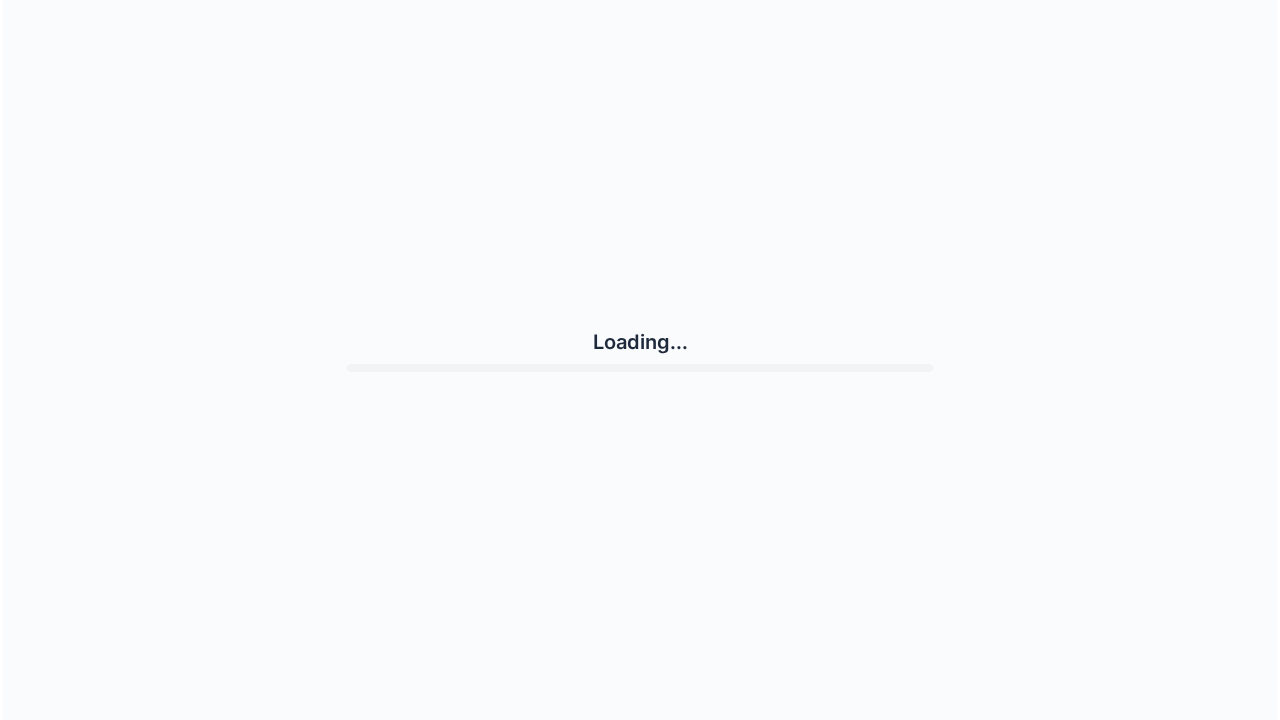 scroll, scrollTop: 0, scrollLeft: 0, axis: both 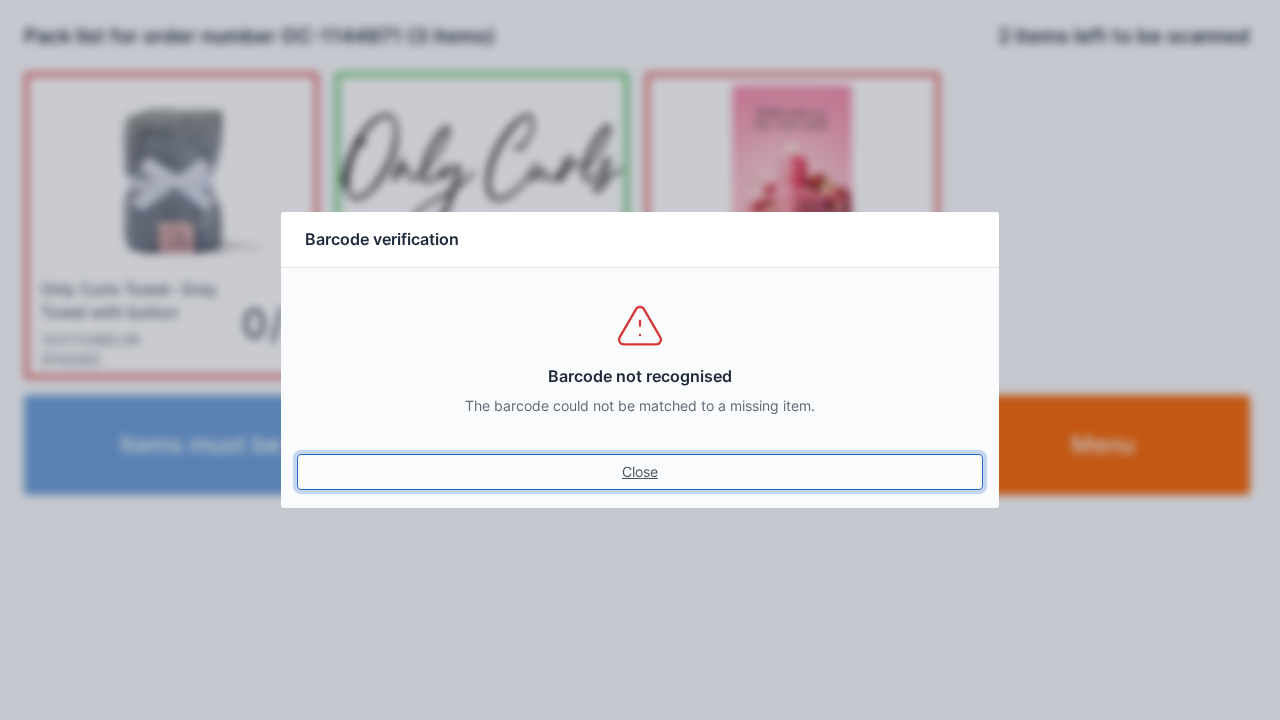 click on "Close" at bounding box center (640, 472) 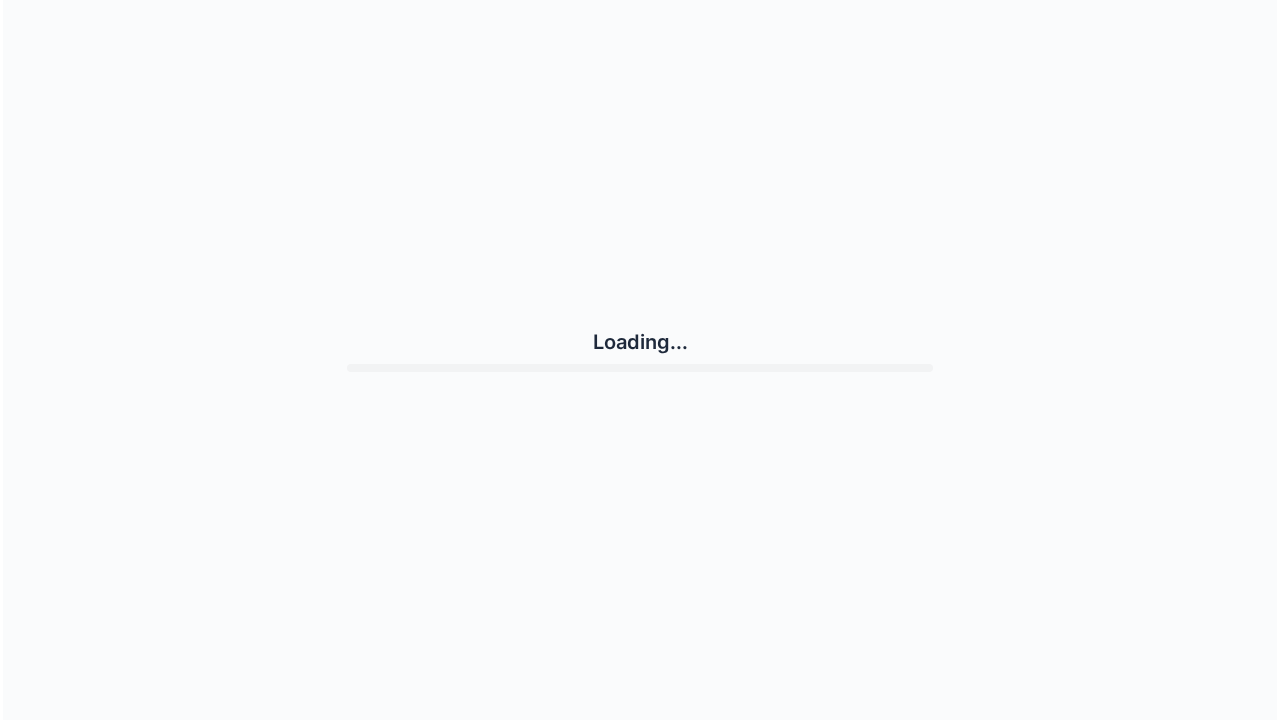 scroll, scrollTop: 0, scrollLeft: 0, axis: both 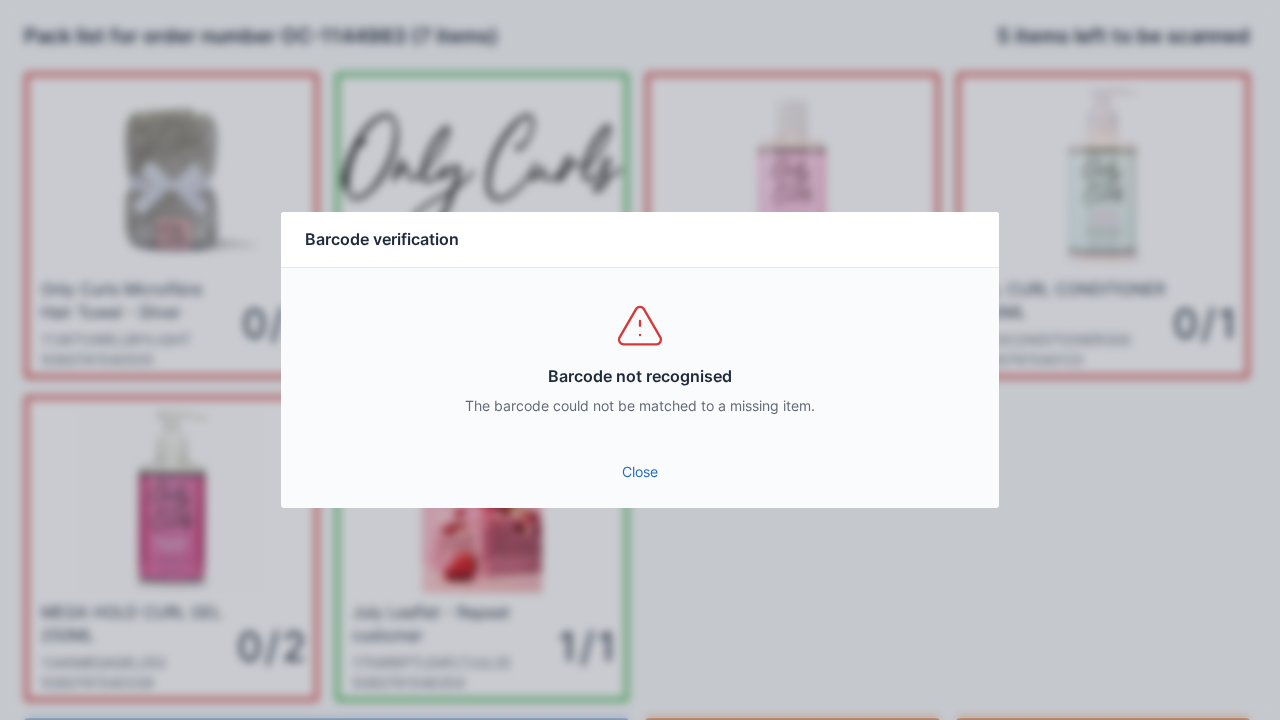 click on "Close" at bounding box center (640, 472) 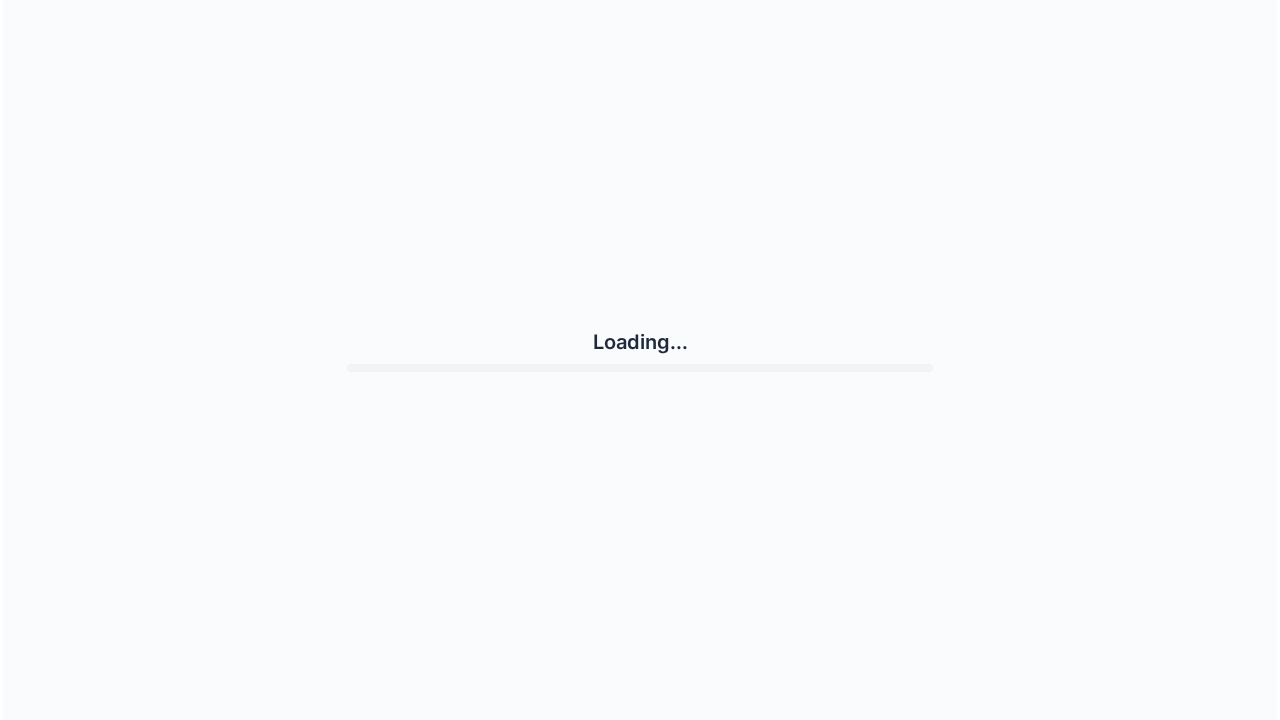 scroll, scrollTop: 0, scrollLeft: 0, axis: both 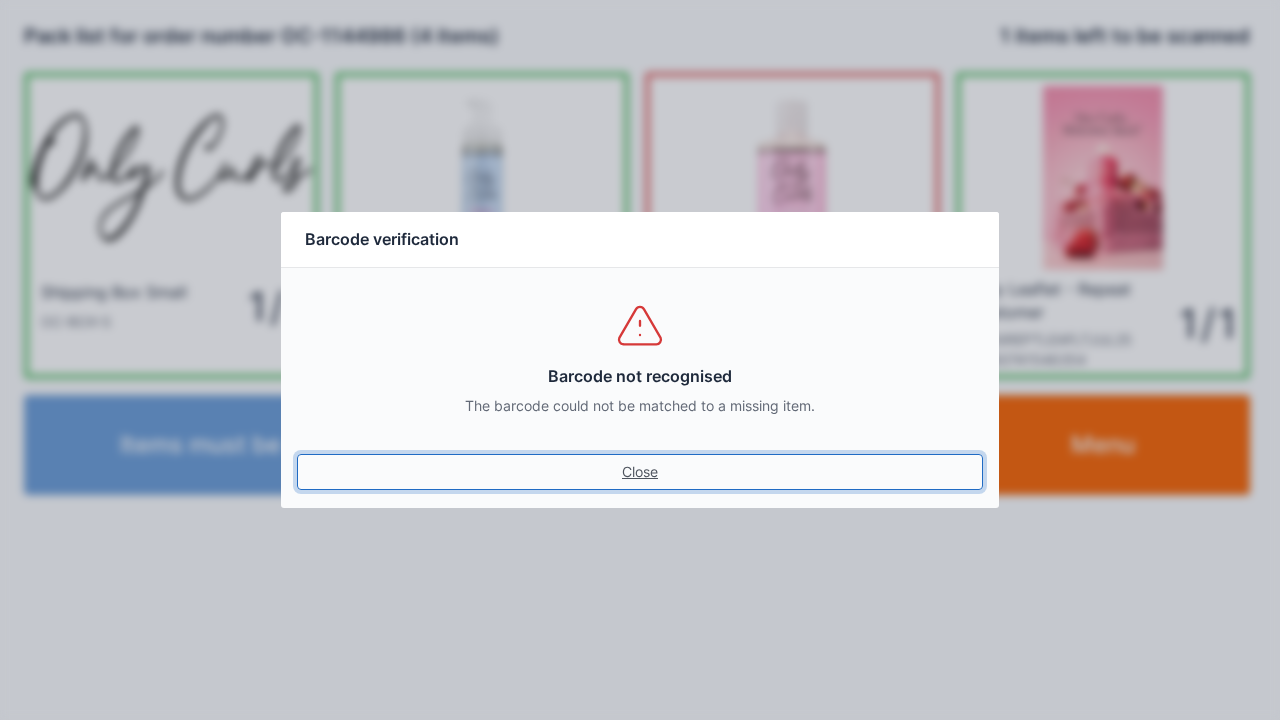 click on "Close" at bounding box center (640, 472) 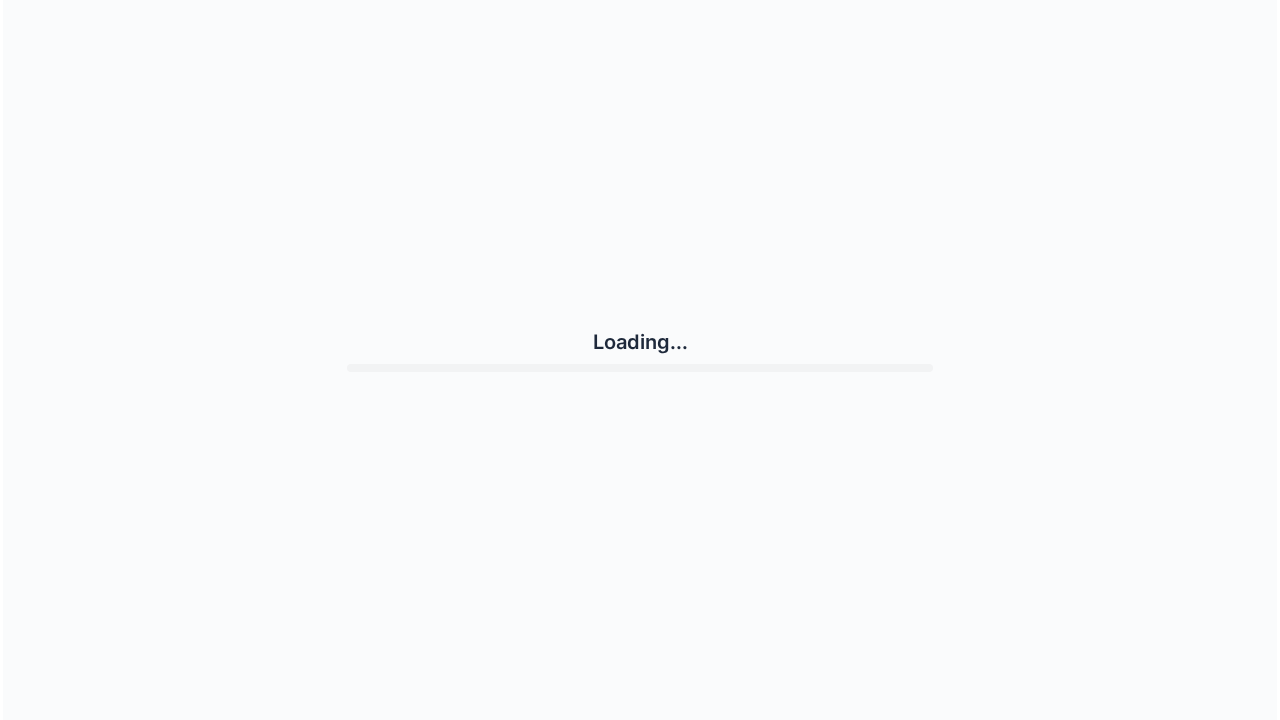 scroll, scrollTop: 0, scrollLeft: 0, axis: both 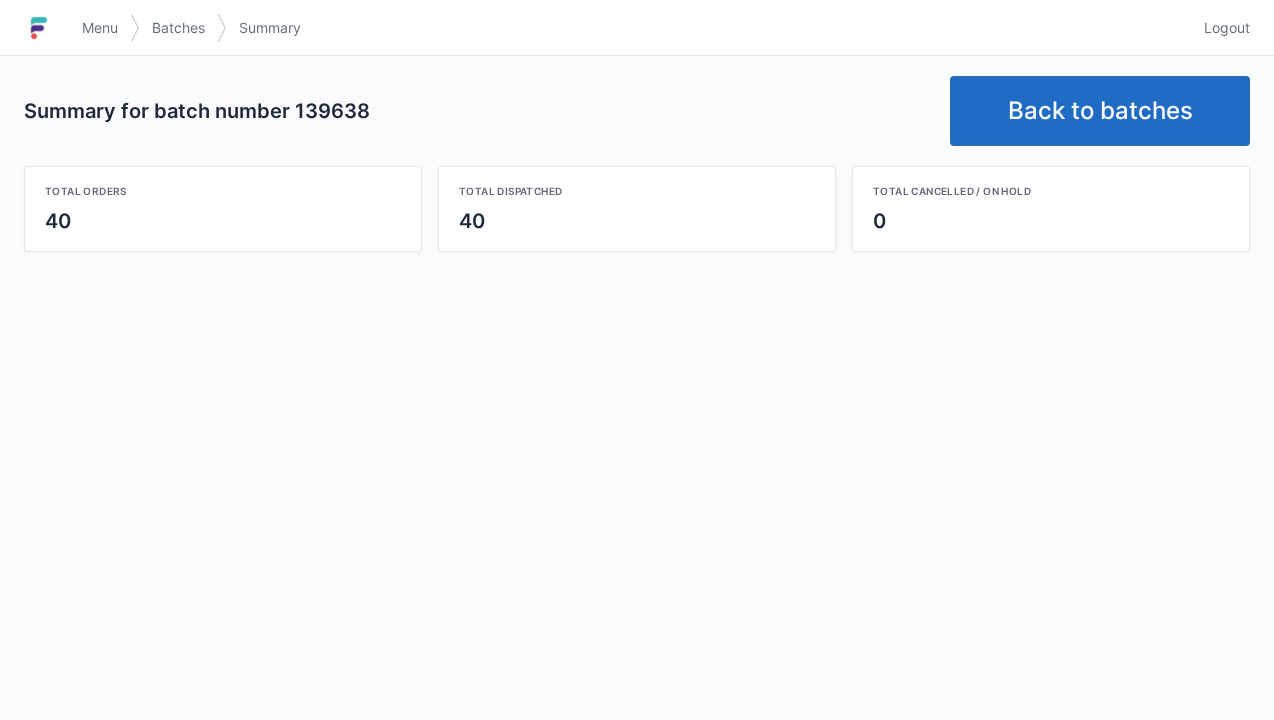 click on "Back to batches" at bounding box center [1100, 111] 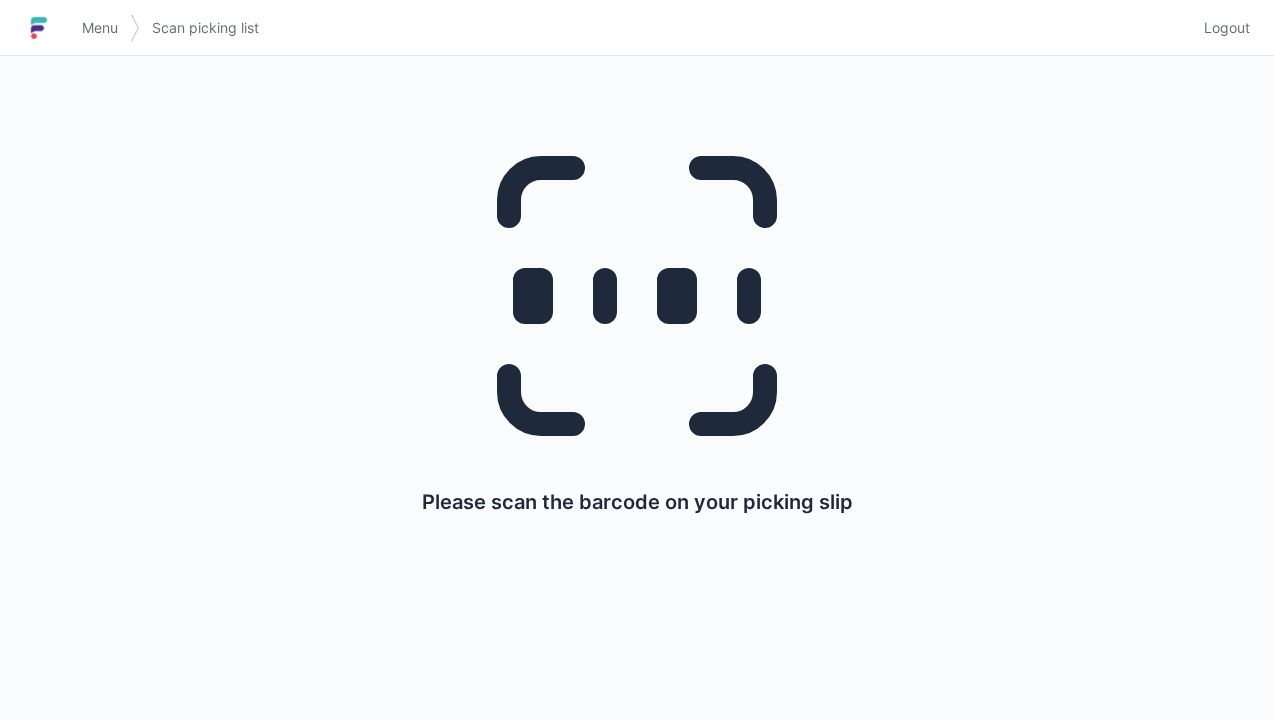 scroll, scrollTop: 0, scrollLeft: 0, axis: both 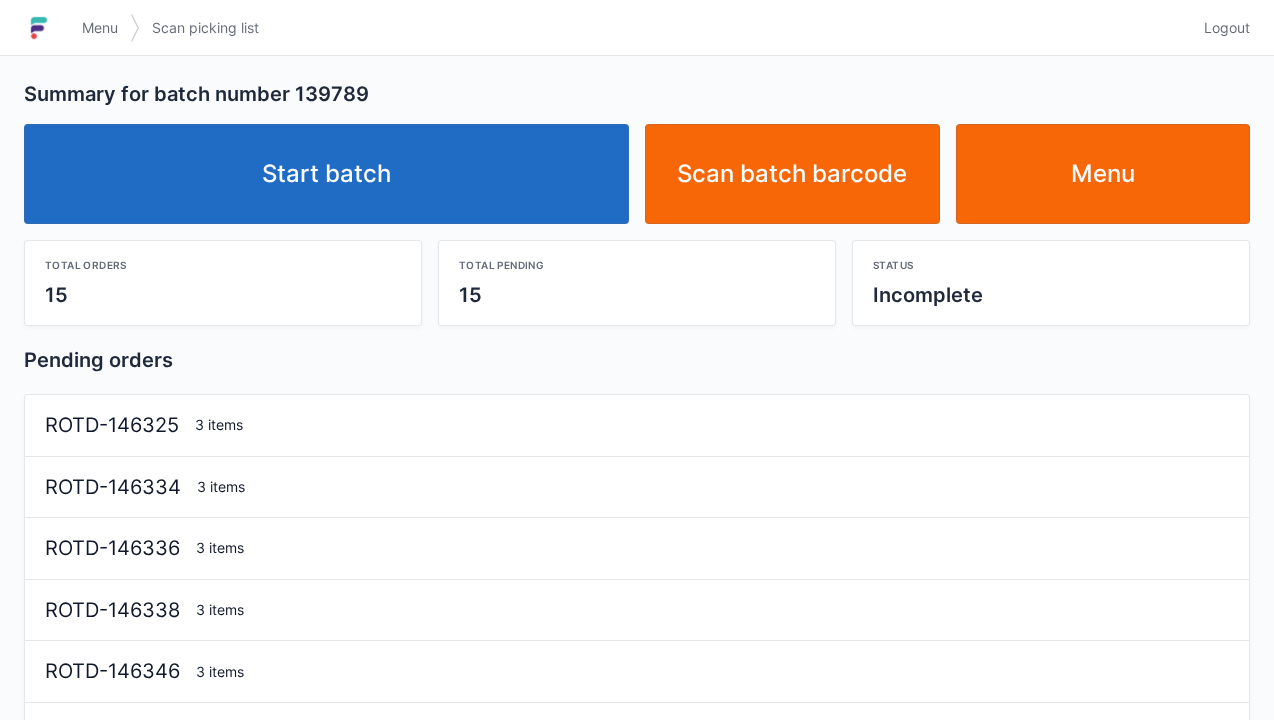 click on "Start batch" at bounding box center (326, 174) 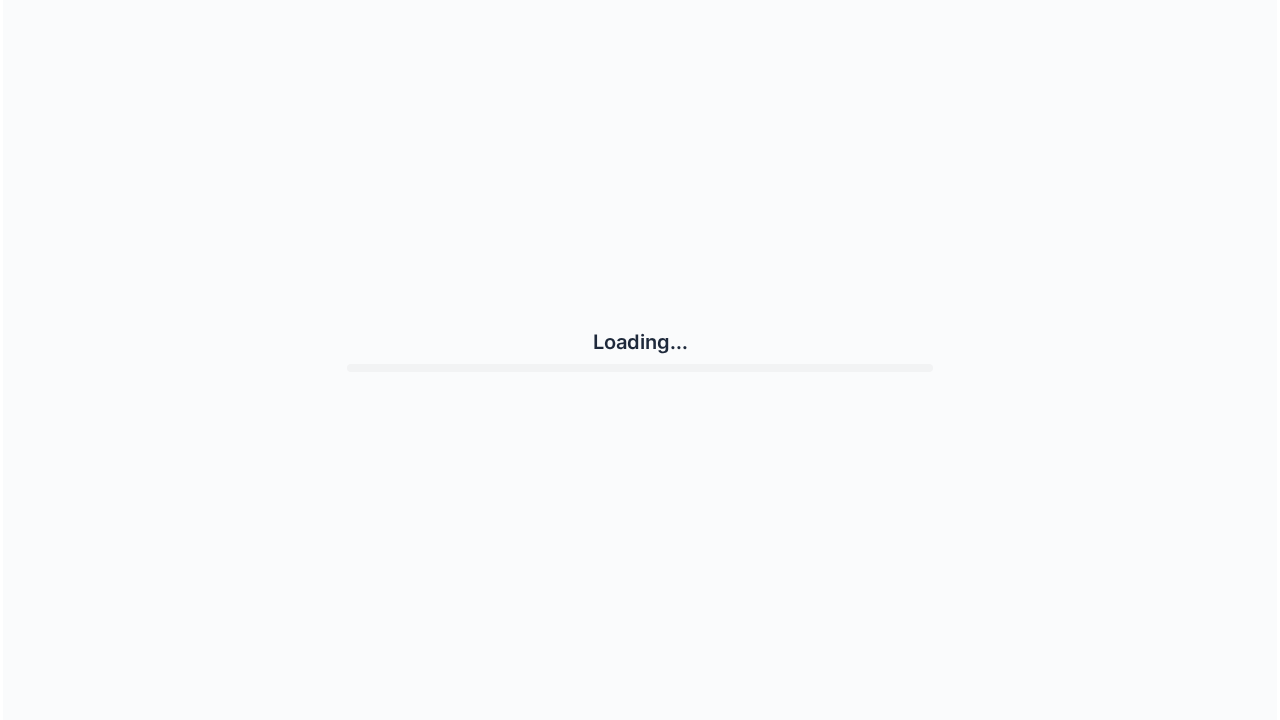 scroll, scrollTop: 0, scrollLeft: 0, axis: both 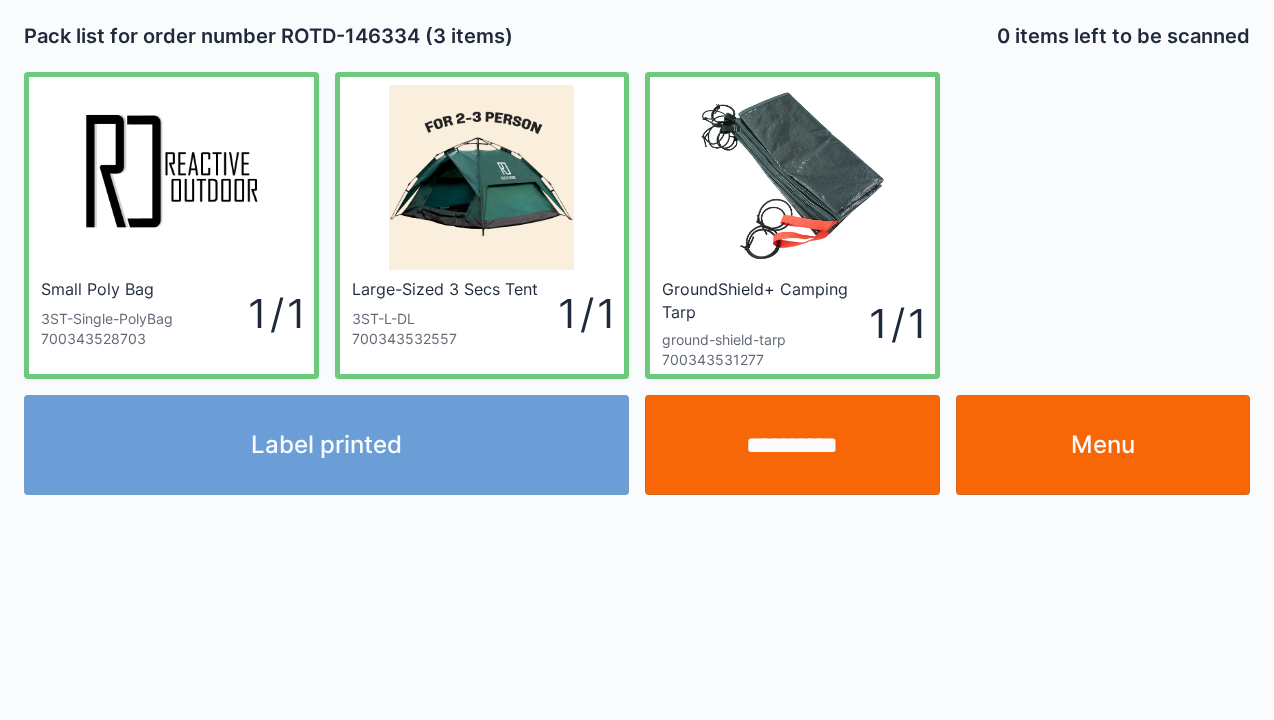 click on "Menu" at bounding box center [1103, 445] 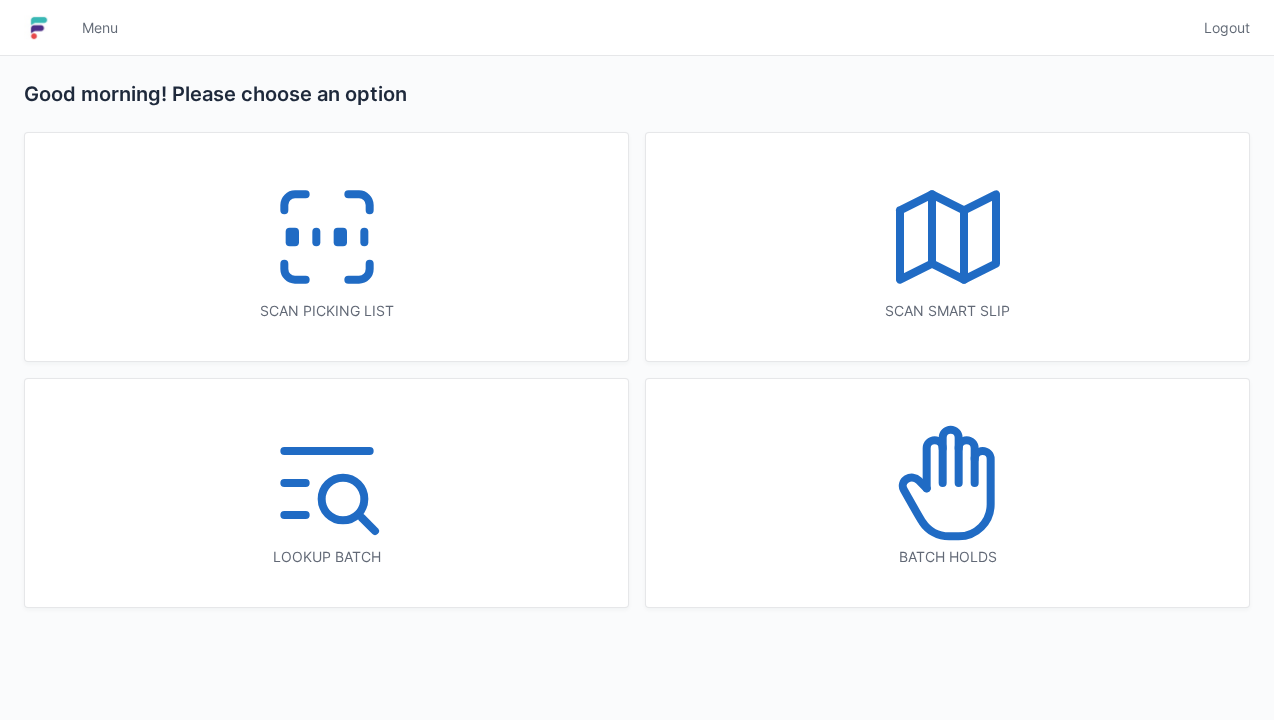 scroll, scrollTop: 0, scrollLeft: 0, axis: both 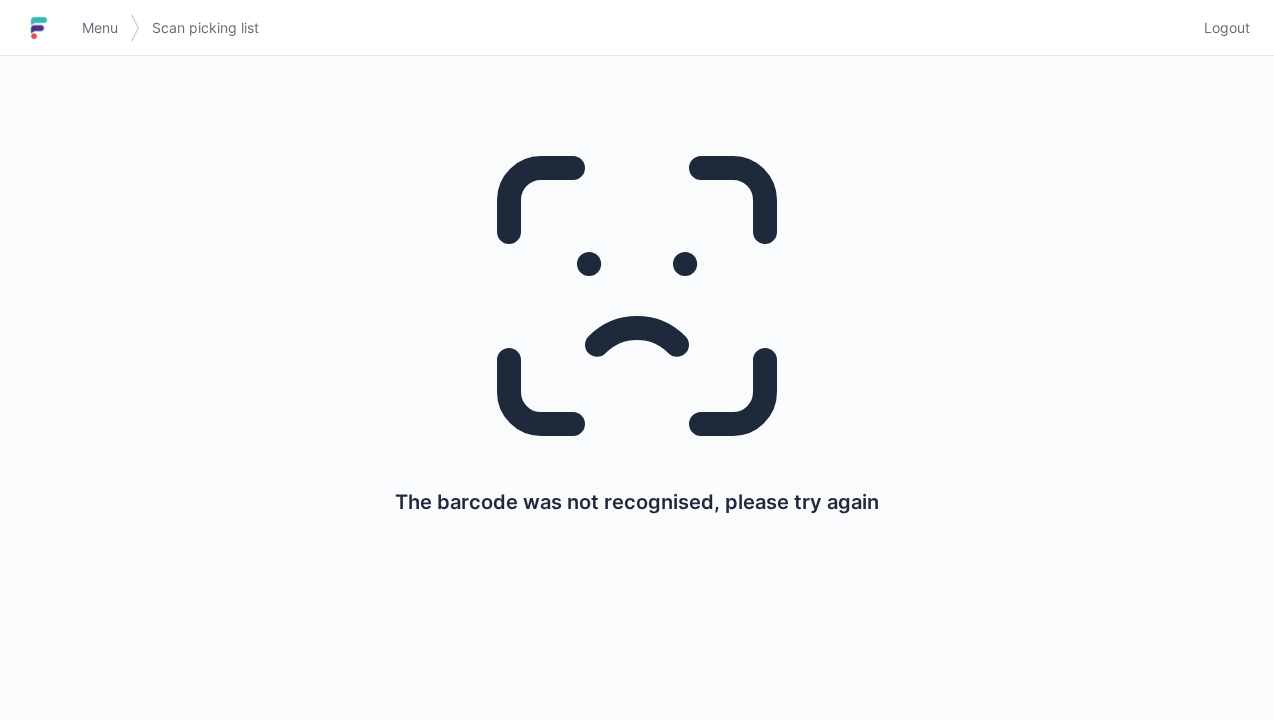click on "Menu" at bounding box center [100, 28] 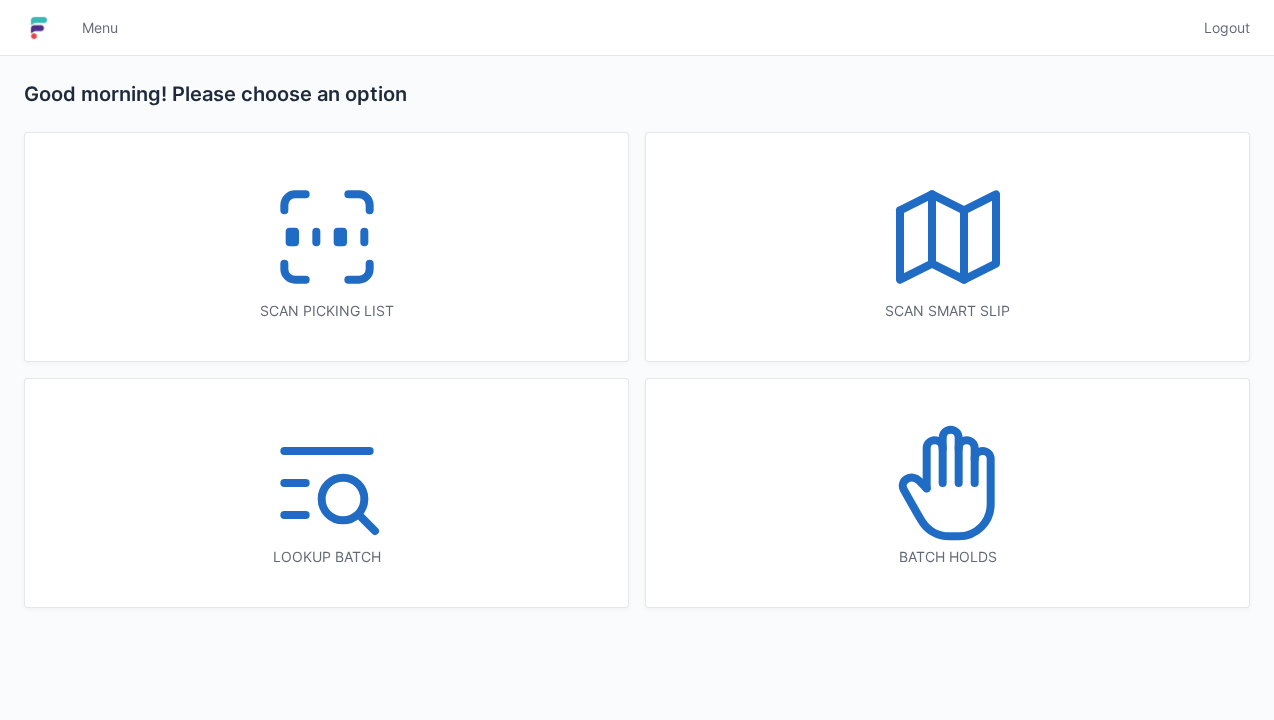 scroll, scrollTop: 0, scrollLeft: 0, axis: both 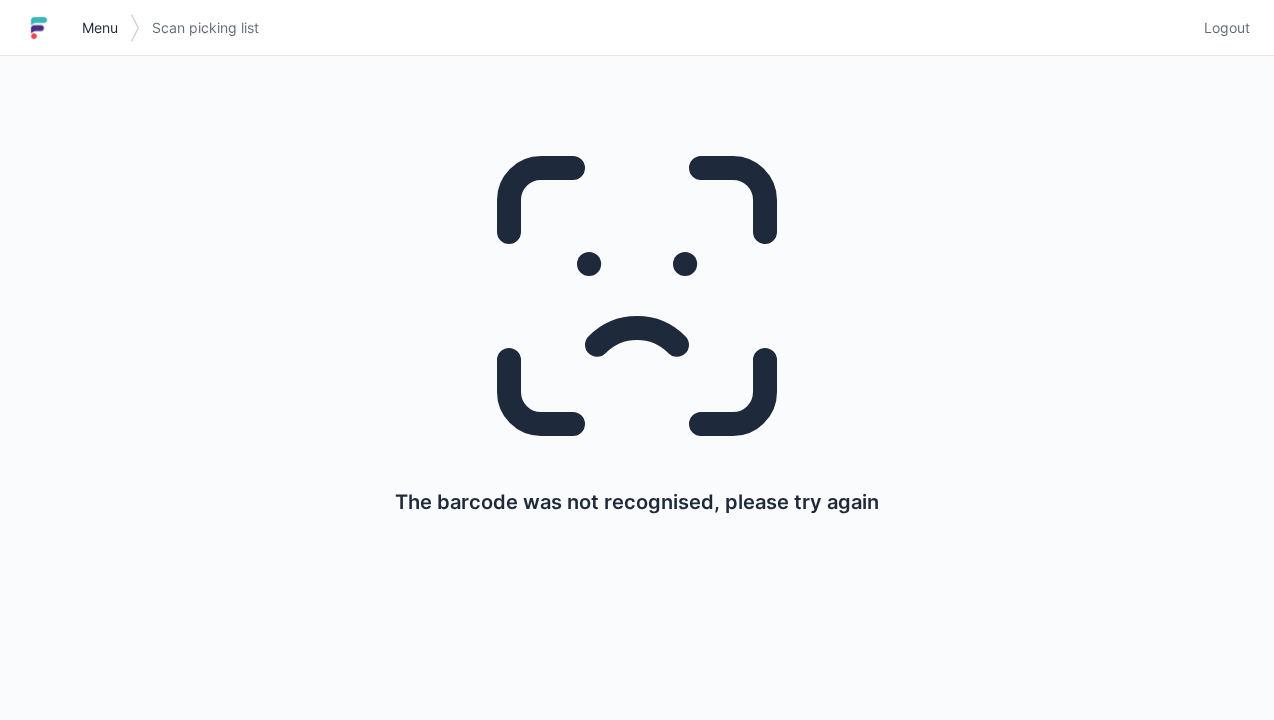click on "Menu" at bounding box center (100, 28) 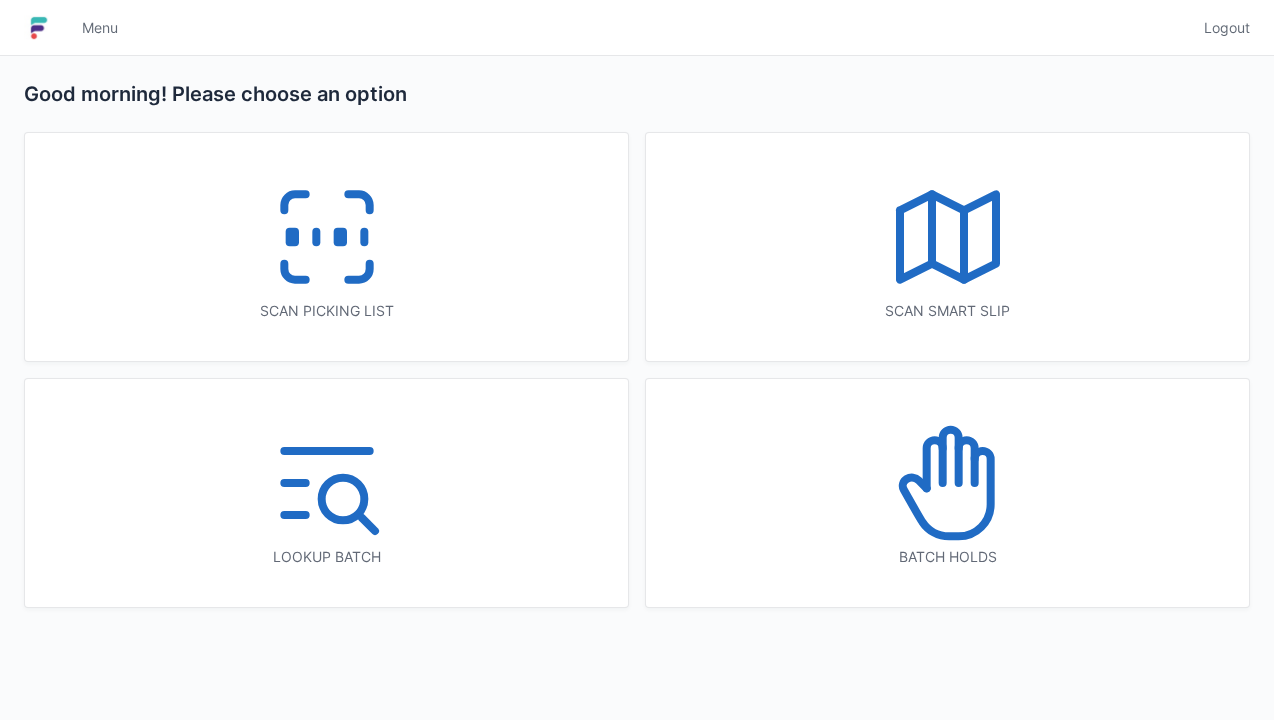 scroll, scrollTop: 0, scrollLeft: 0, axis: both 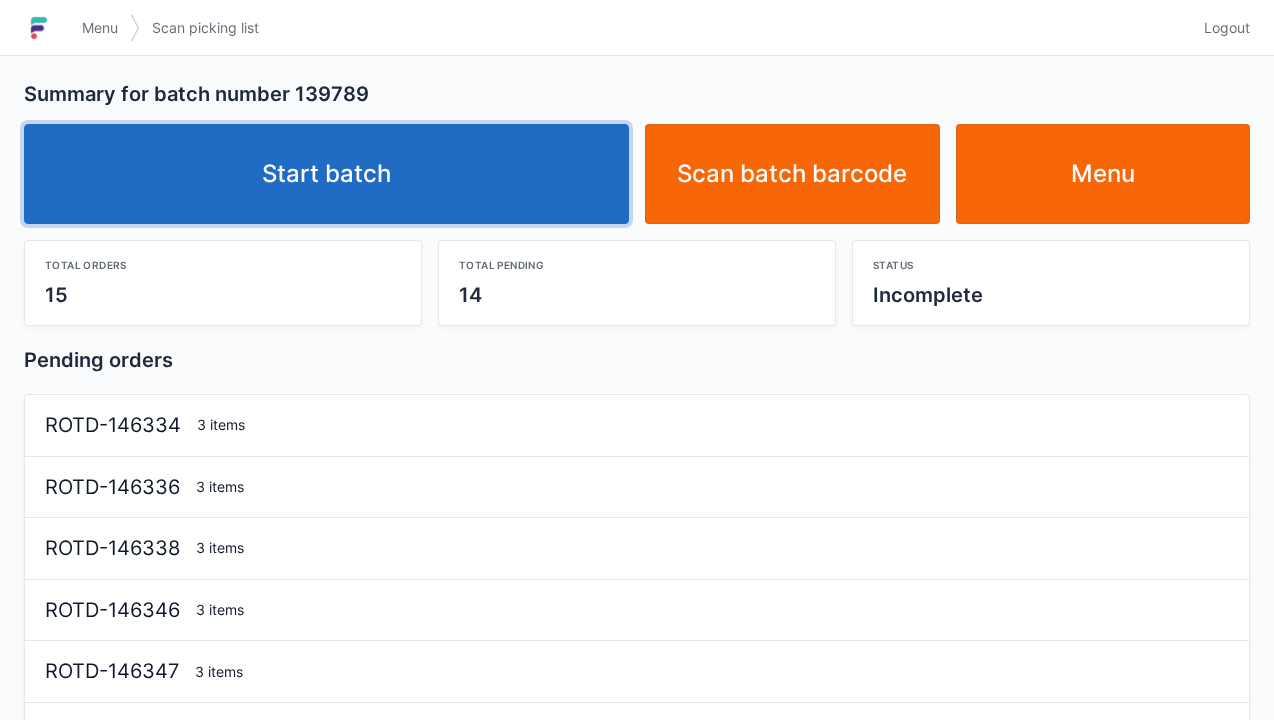 click on "Start batch" at bounding box center (326, 174) 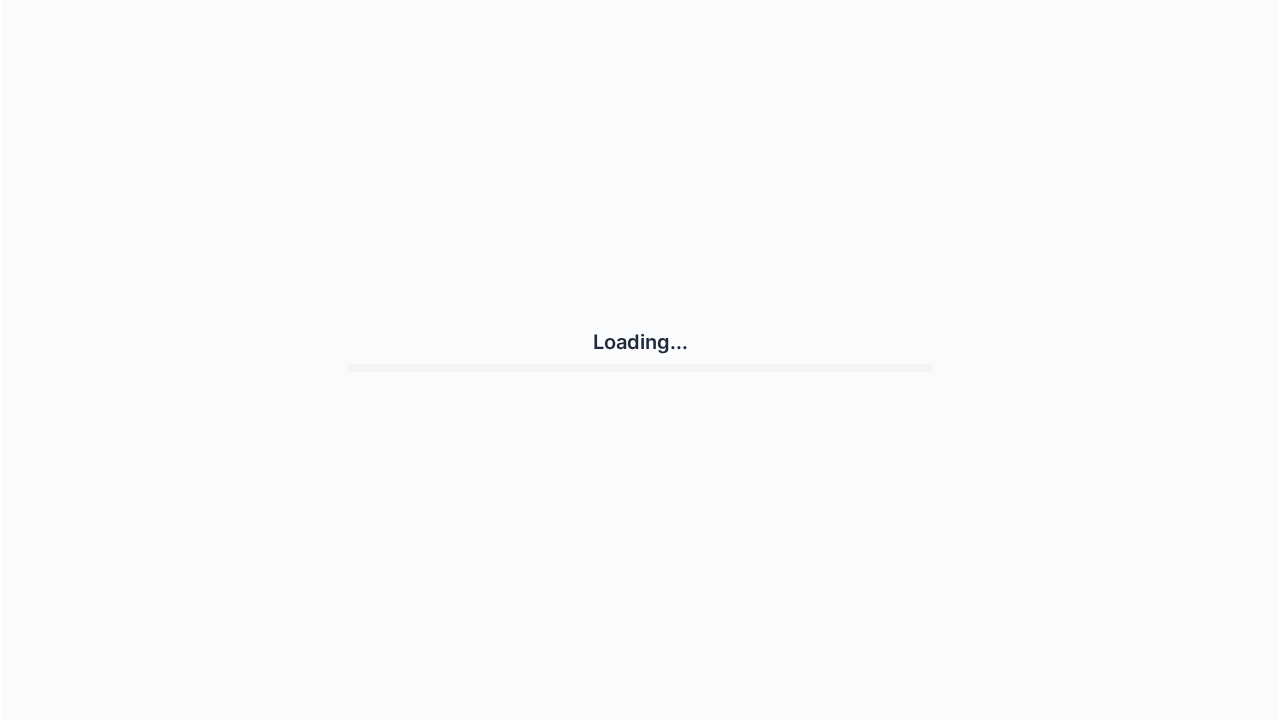 scroll, scrollTop: 0, scrollLeft: 0, axis: both 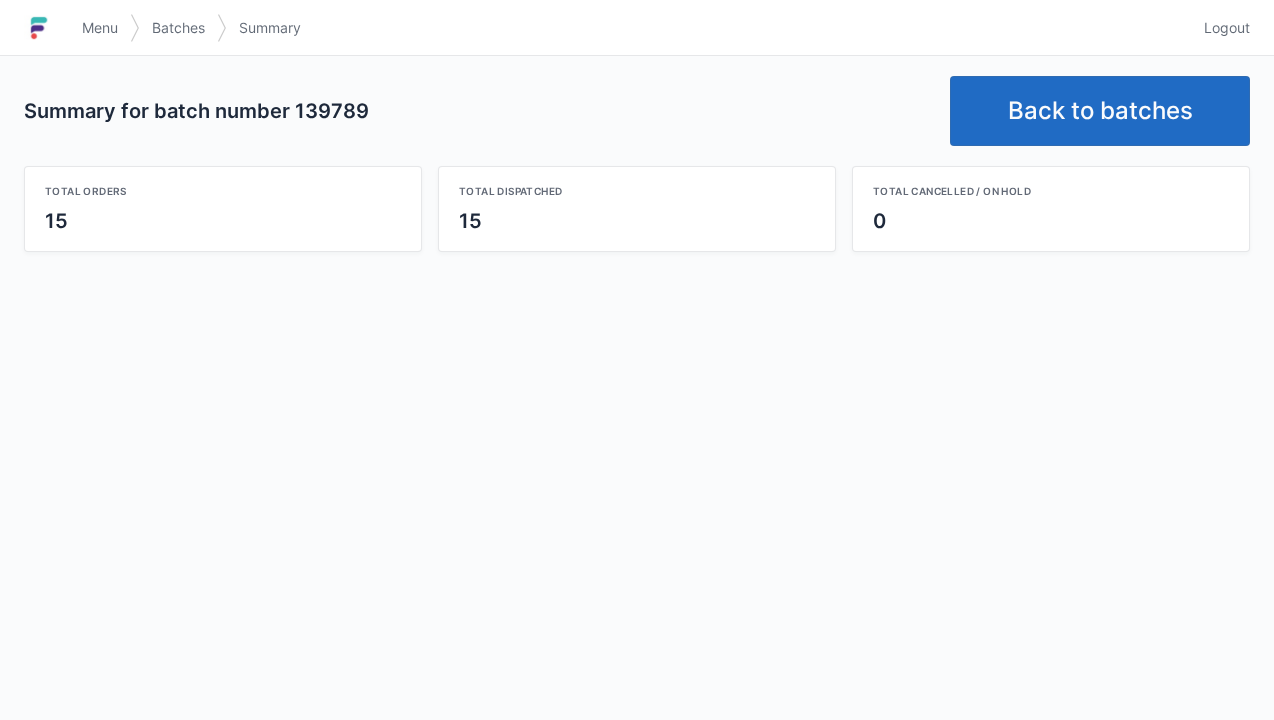 click on "Back to batches" at bounding box center [1100, 111] 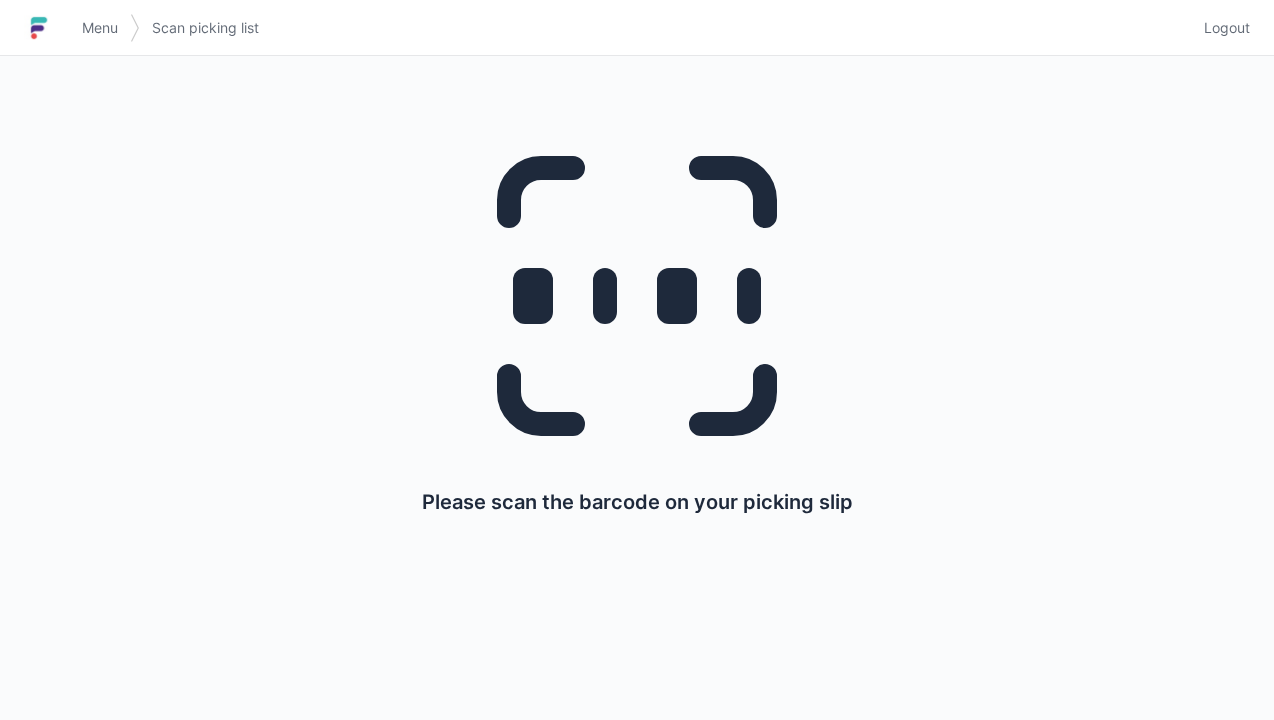 scroll, scrollTop: 0, scrollLeft: 0, axis: both 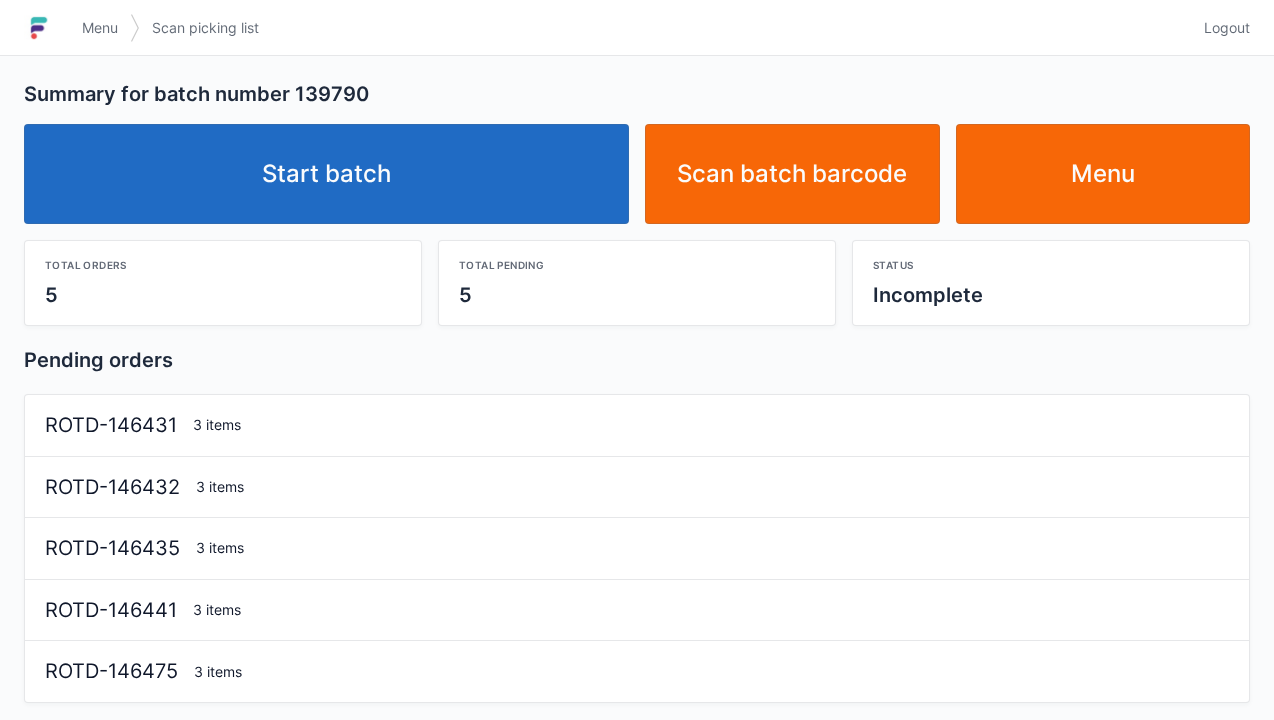 click on "Start batch" at bounding box center (326, 174) 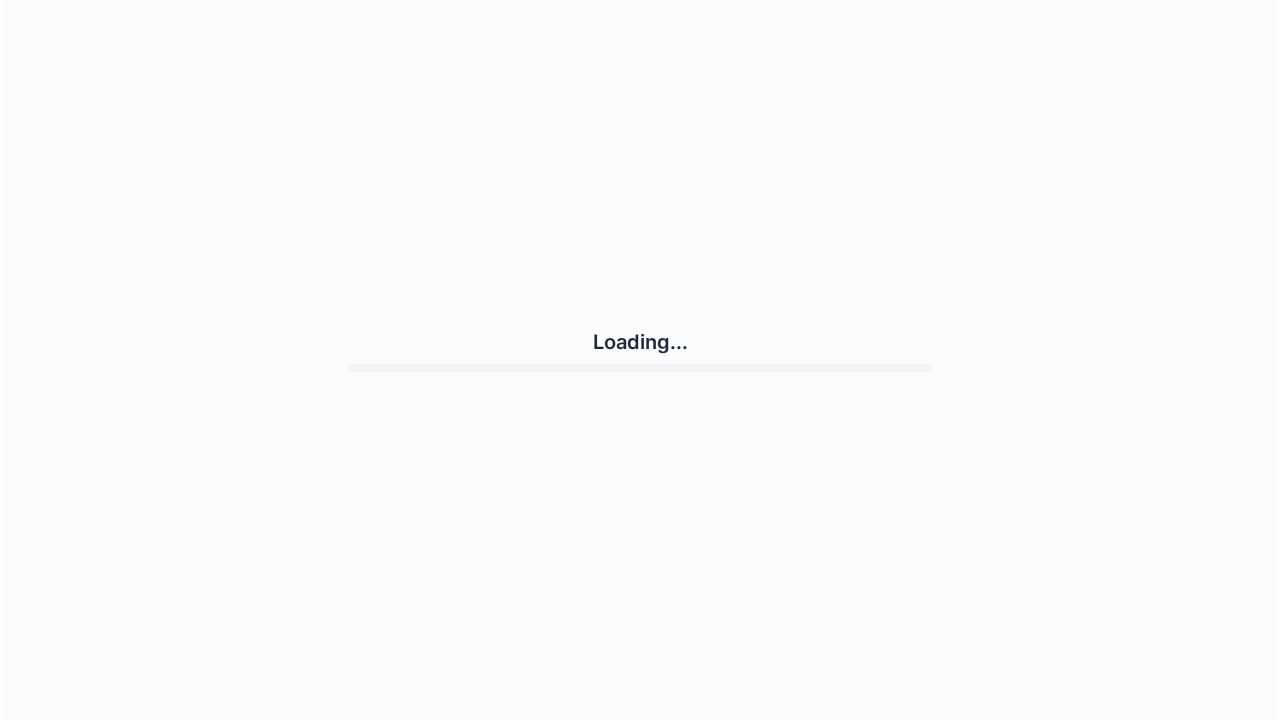 scroll, scrollTop: 0, scrollLeft: 0, axis: both 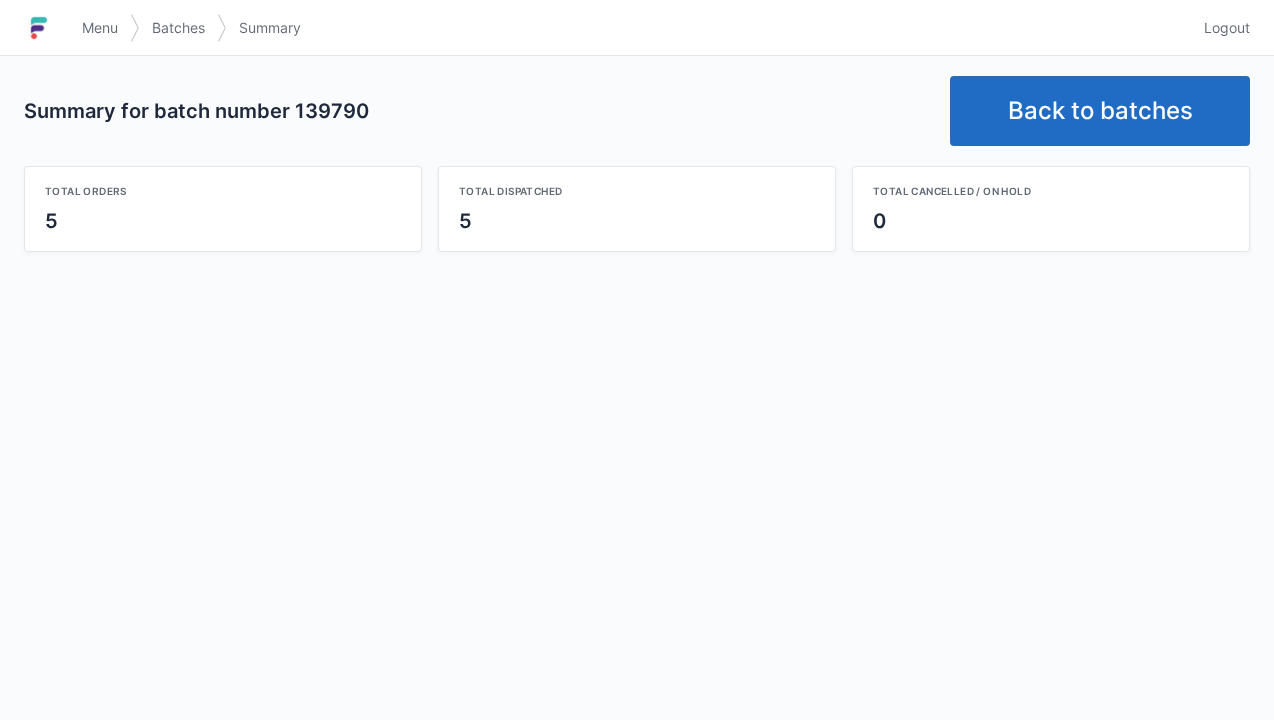 click on "Back to batches" at bounding box center (1100, 111) 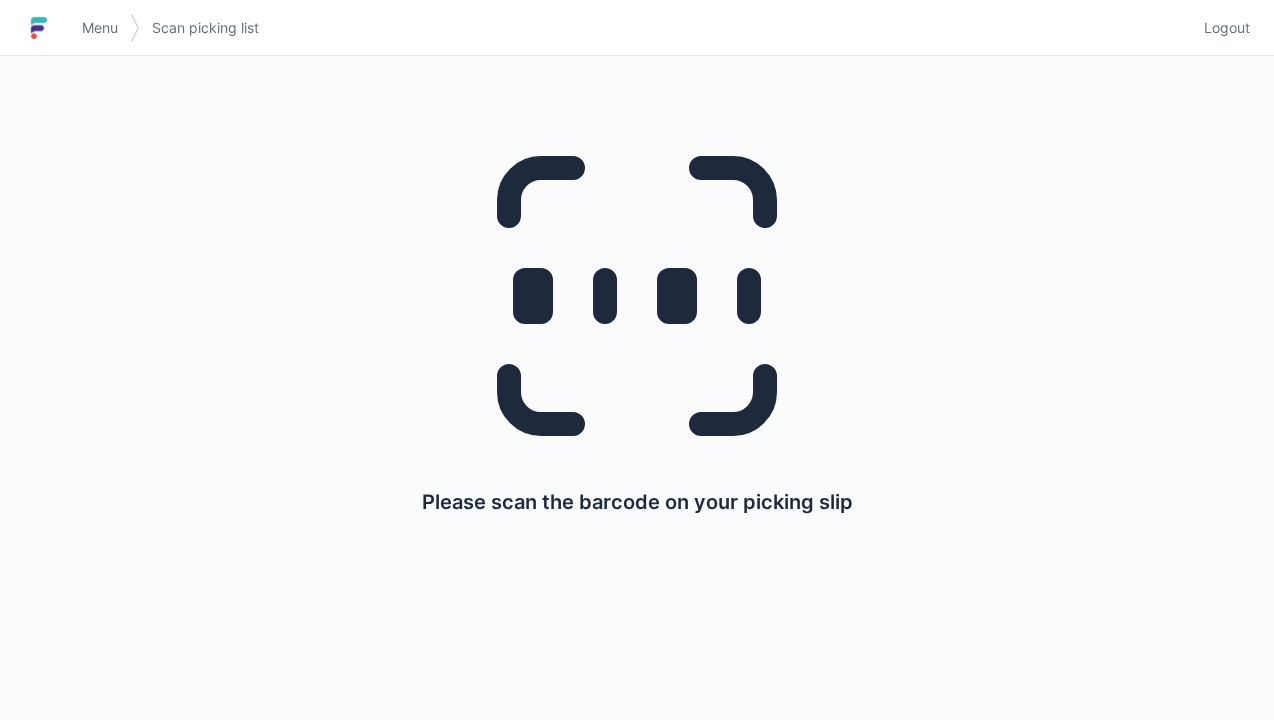 scroll, scrollTop: 0, scrollLeft: 0, axis: both 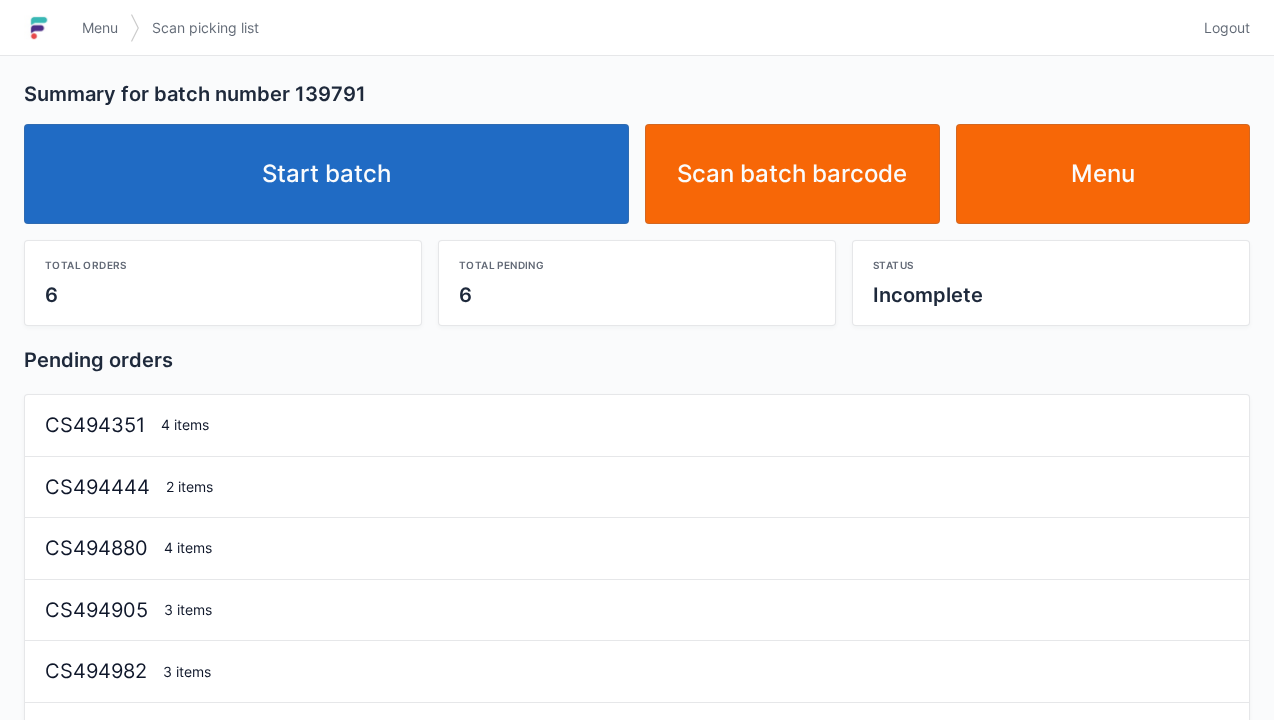 click on "Total orders 6 Total pending 6 Status Incomplete" at bounding box center (637, 275) 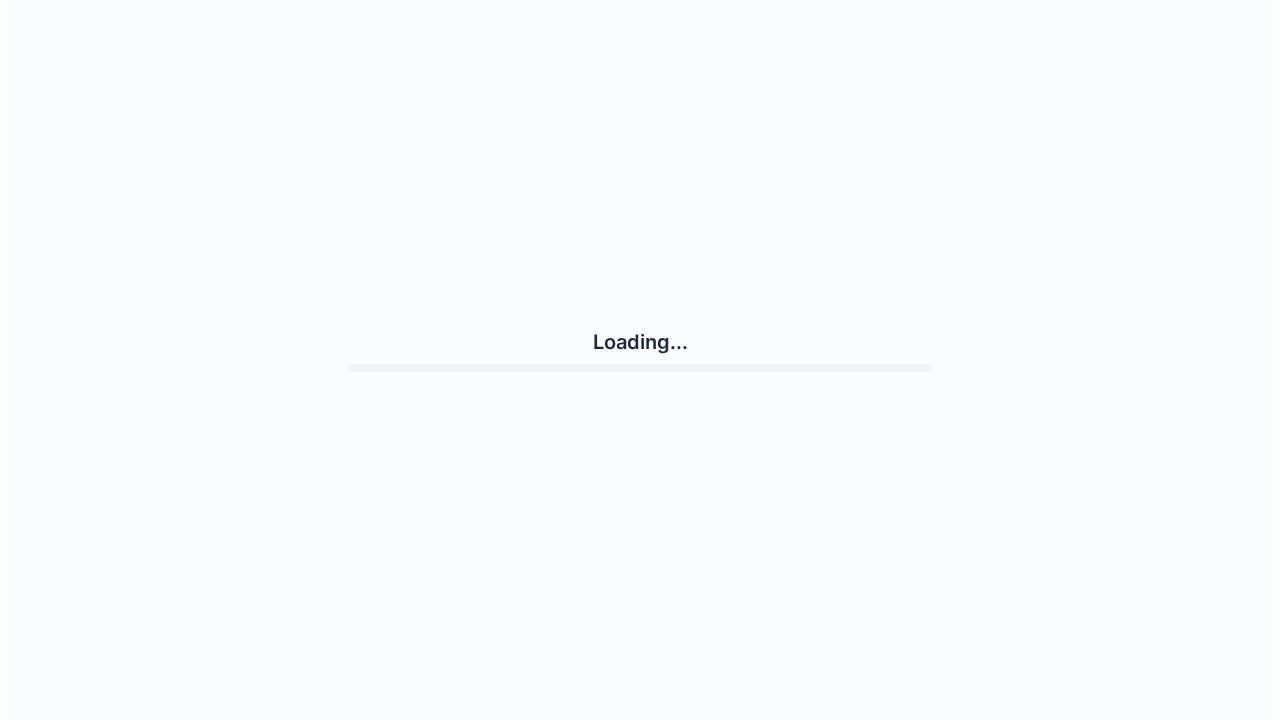 scroll, scrollTop: 0, scrollLeft: 0, axis: both 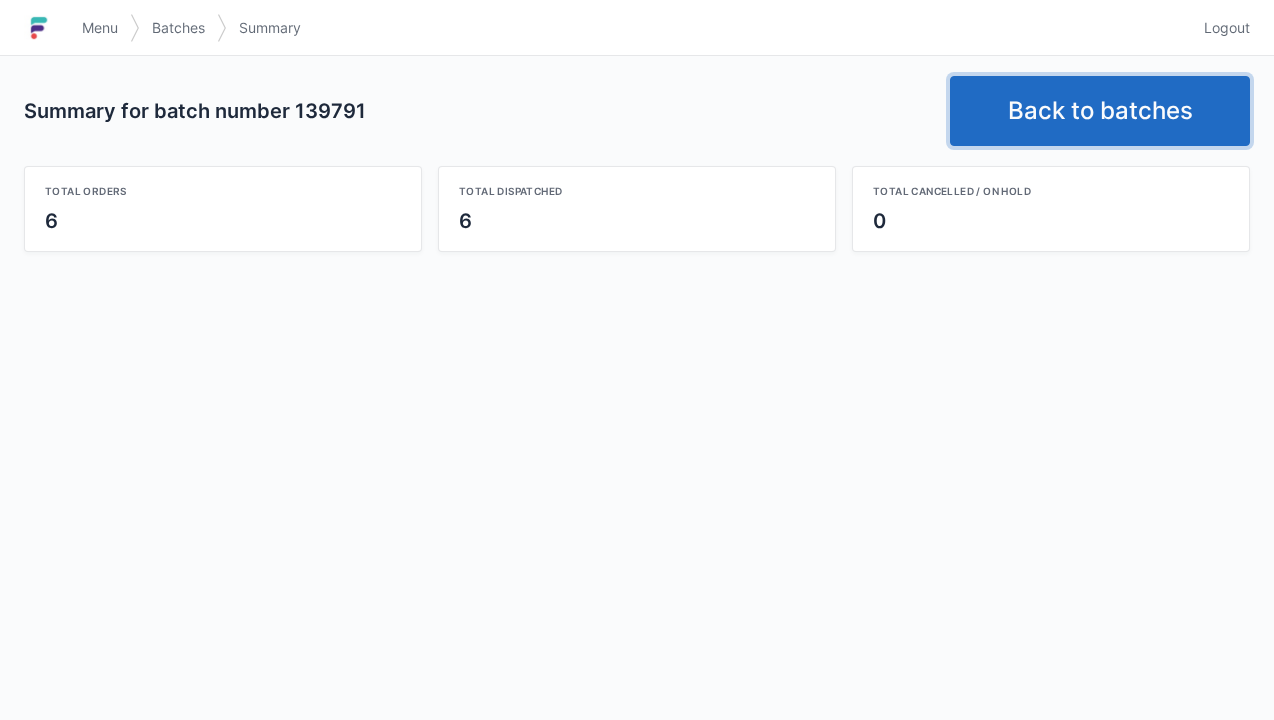 click on "Back to batches" at bounding box center (1100, 111) 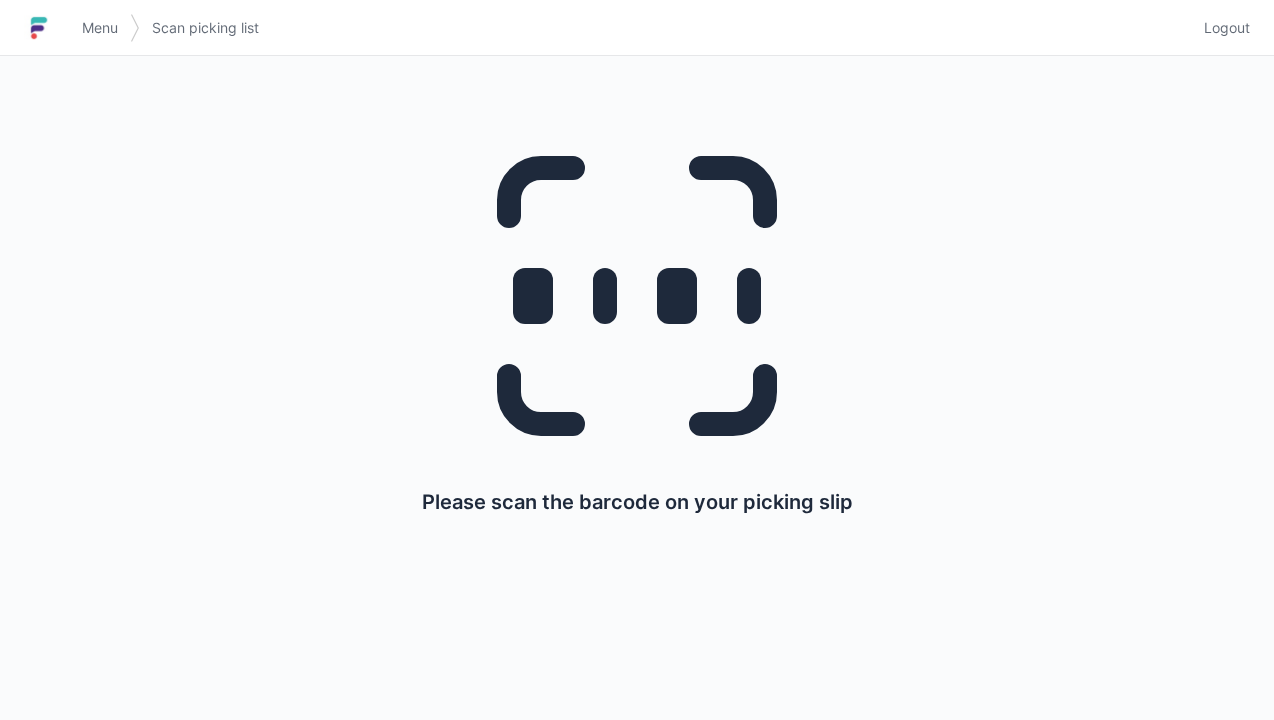 scroll, scrollTop: 0, scrollLeft: 0, axis: both 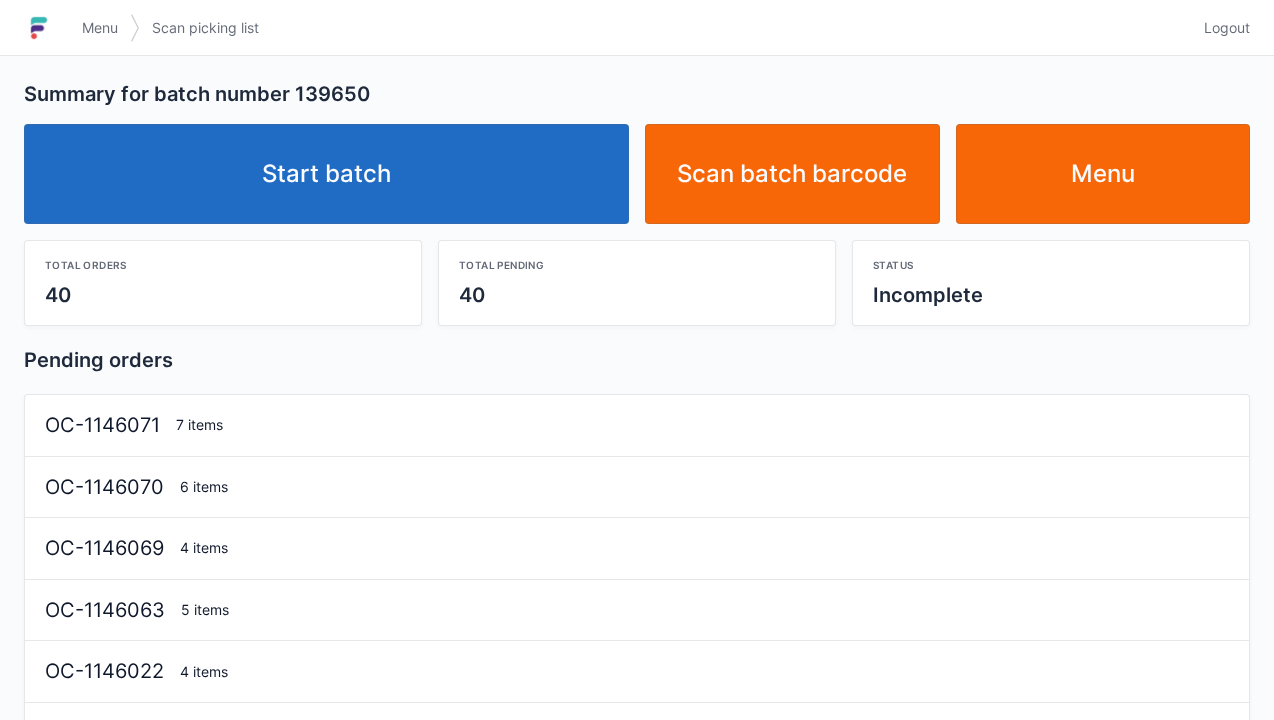 click on "Start batch" at bounding box center (326, 174) 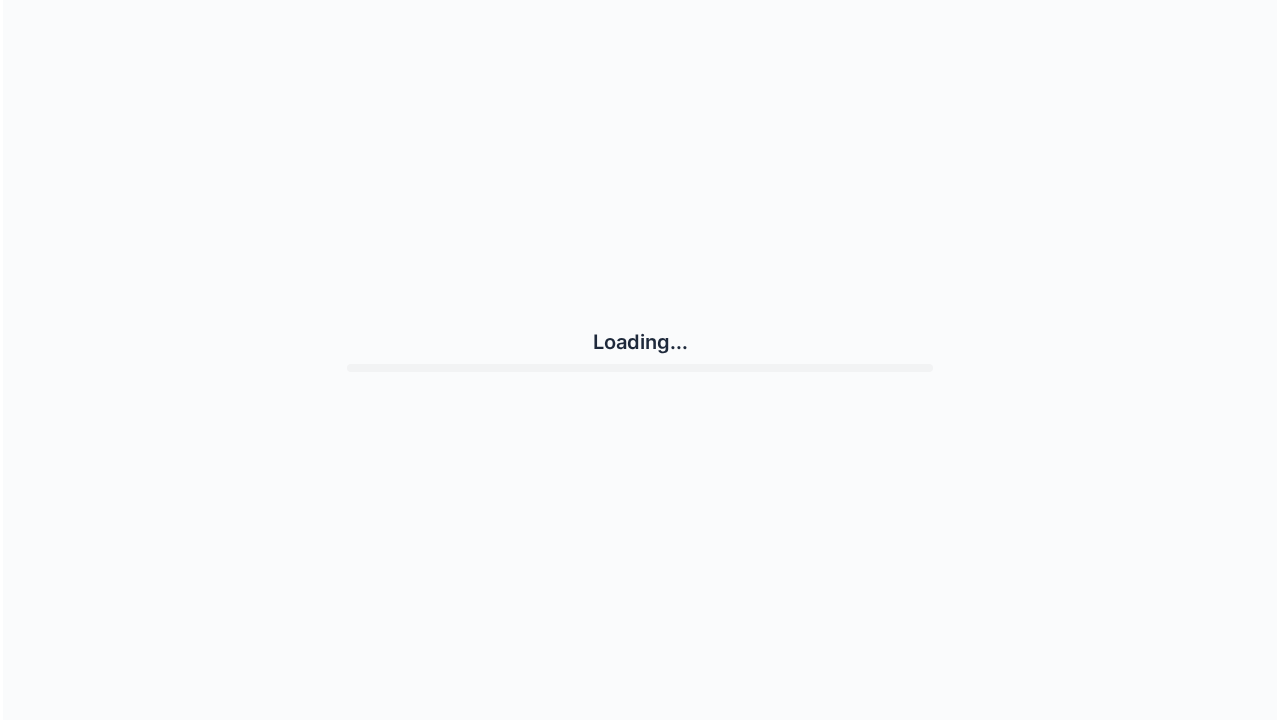scroll, scrollTop: 0, scrollLeft: 0, axis: both 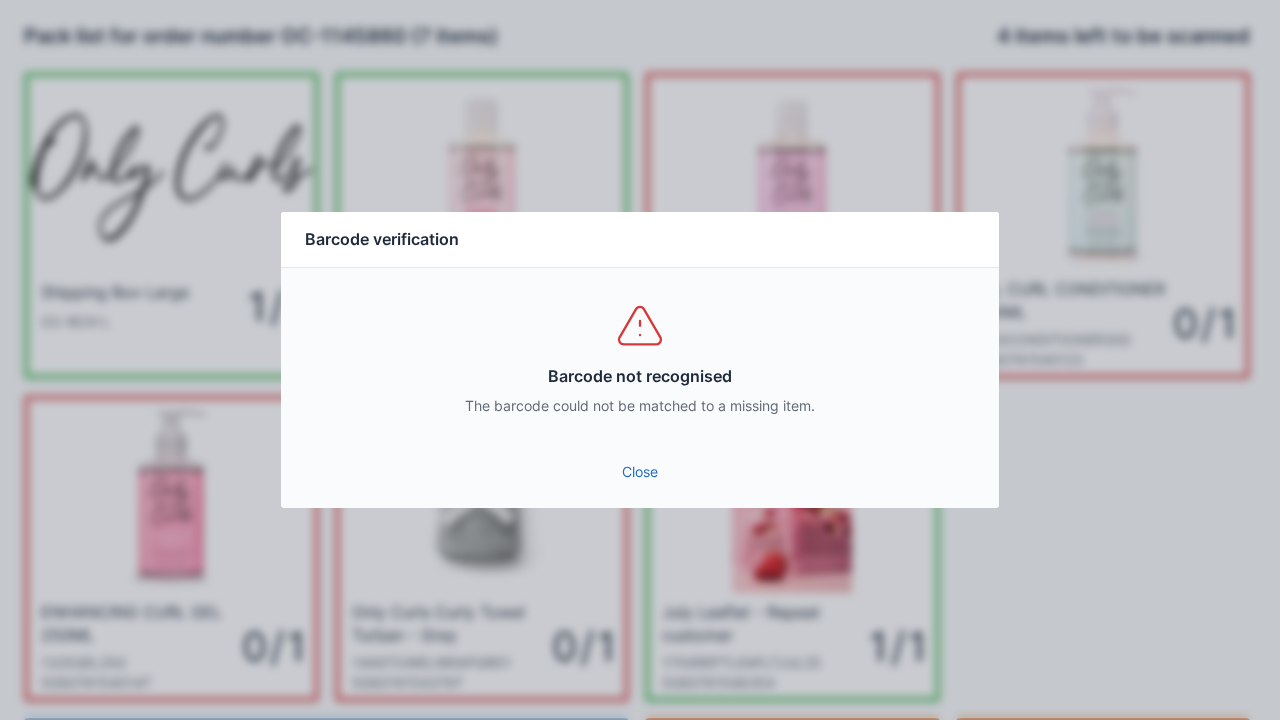 click on "Close" at bounding box center (640, 472) 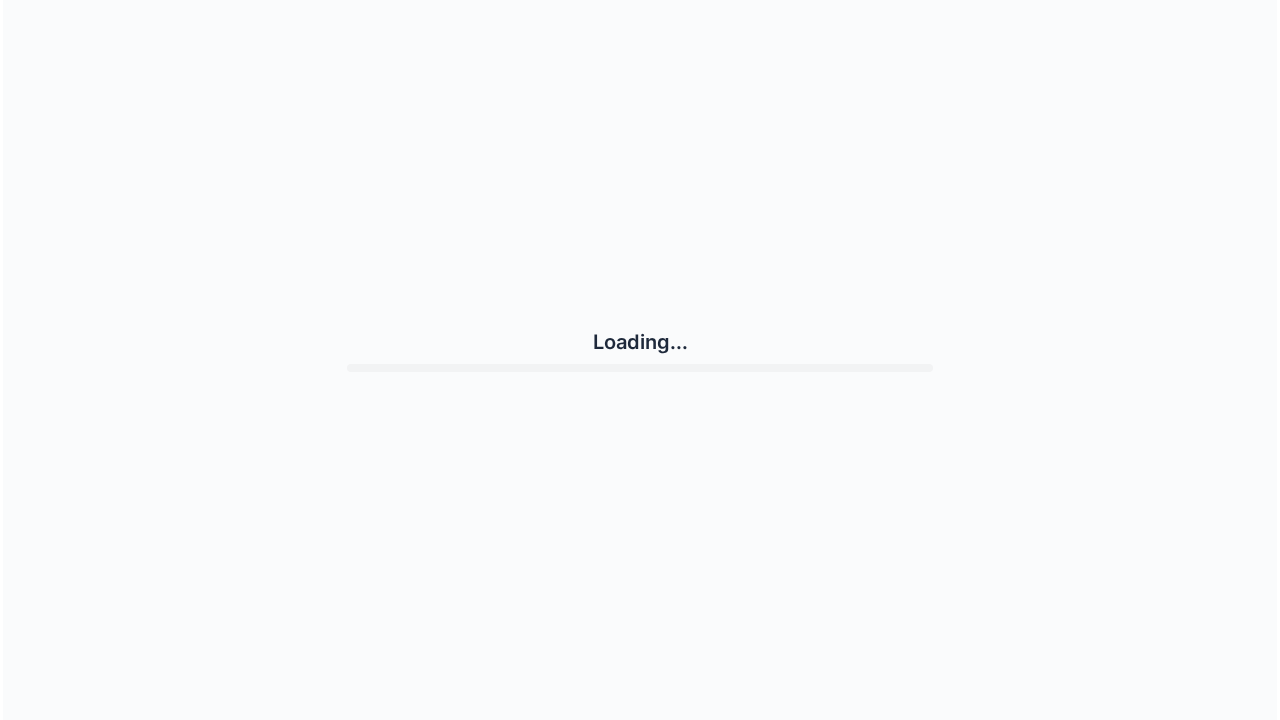 scroll, scrollTop: 0, scrollLeft: 0, axis: both 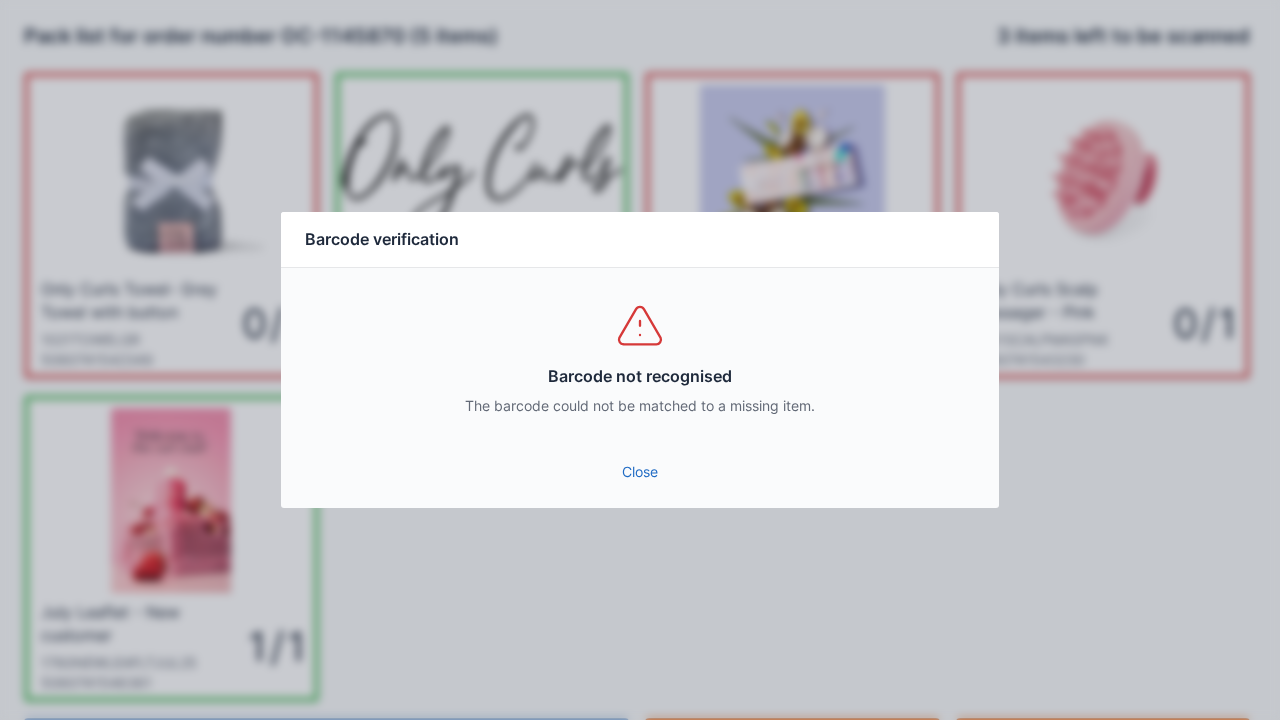 click on "Close" at bounding box center (640, 472) 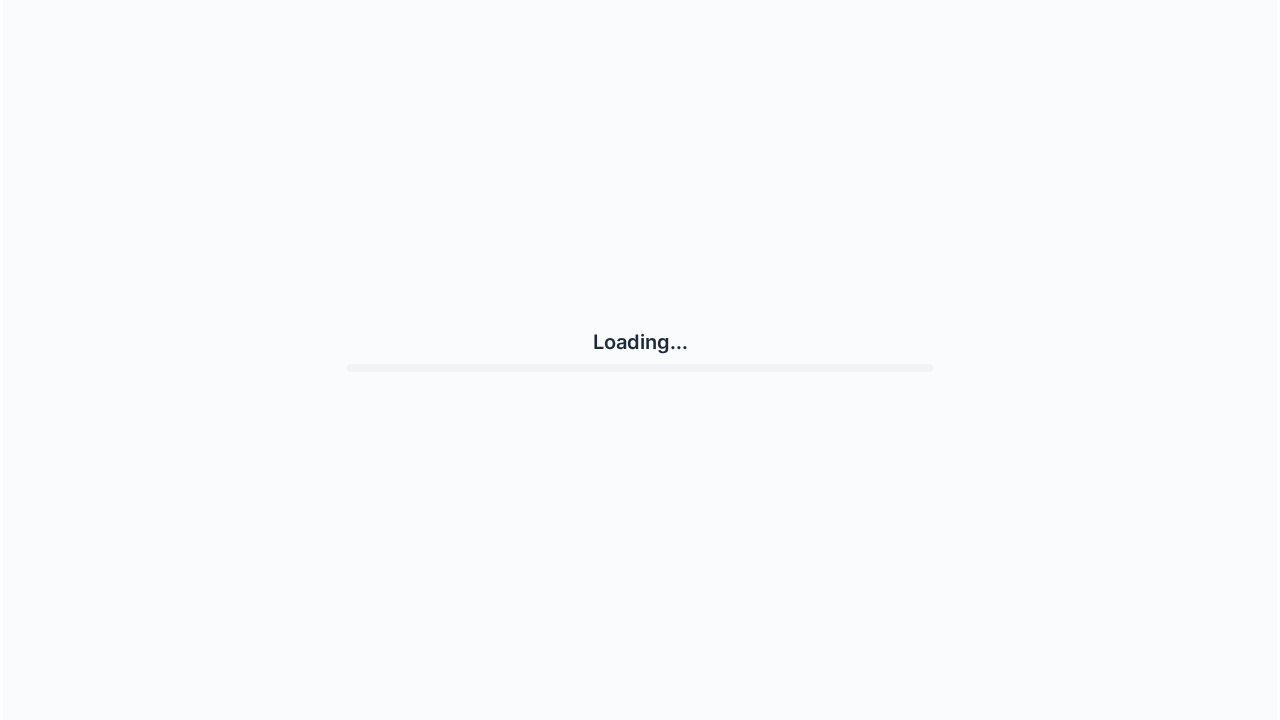 scroll, scrollTop: 0, scrollLeft: 0, axis: both 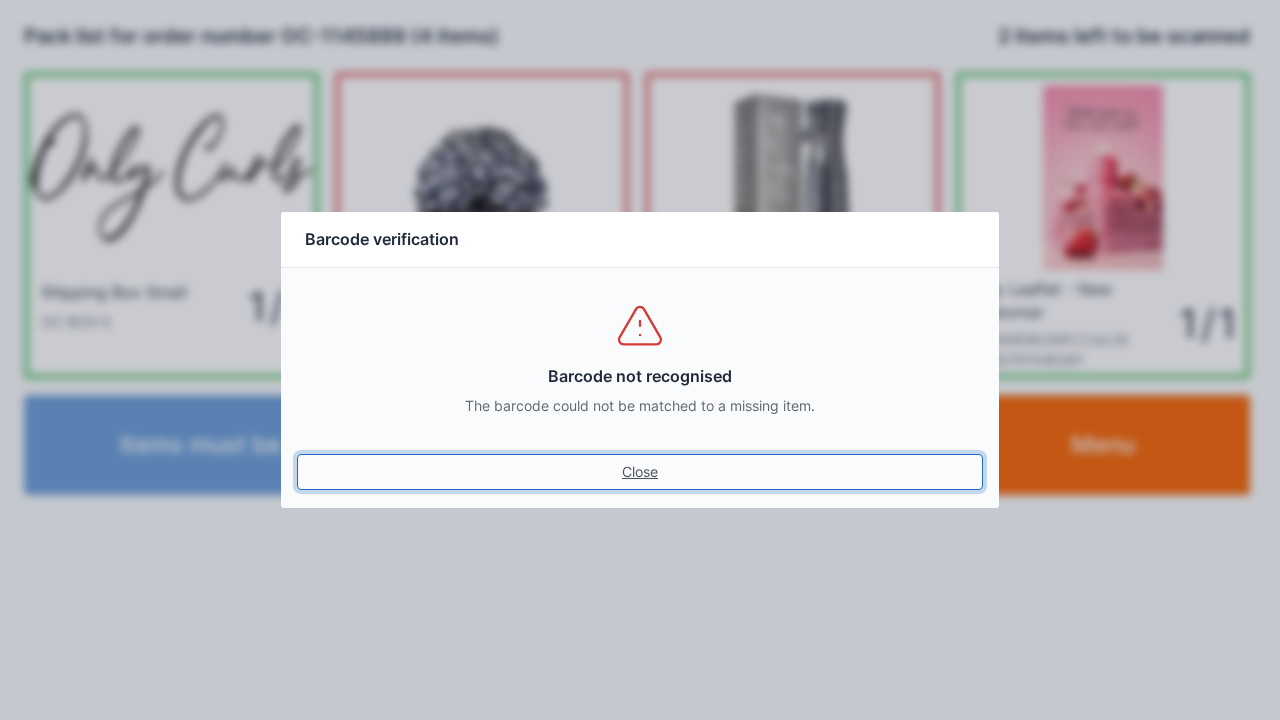 click on "Close" at bounding box center [640, 472] 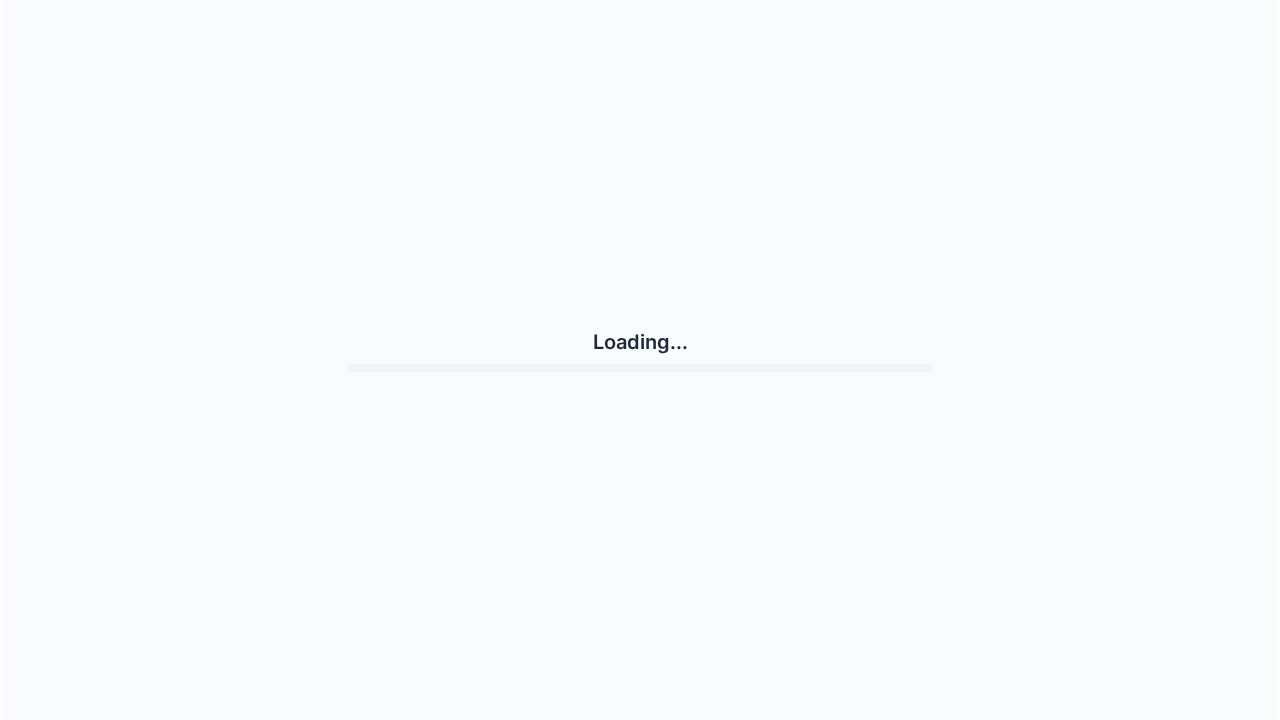 scroll, scrollTop: 0, scrollLeft: 0, axis: both 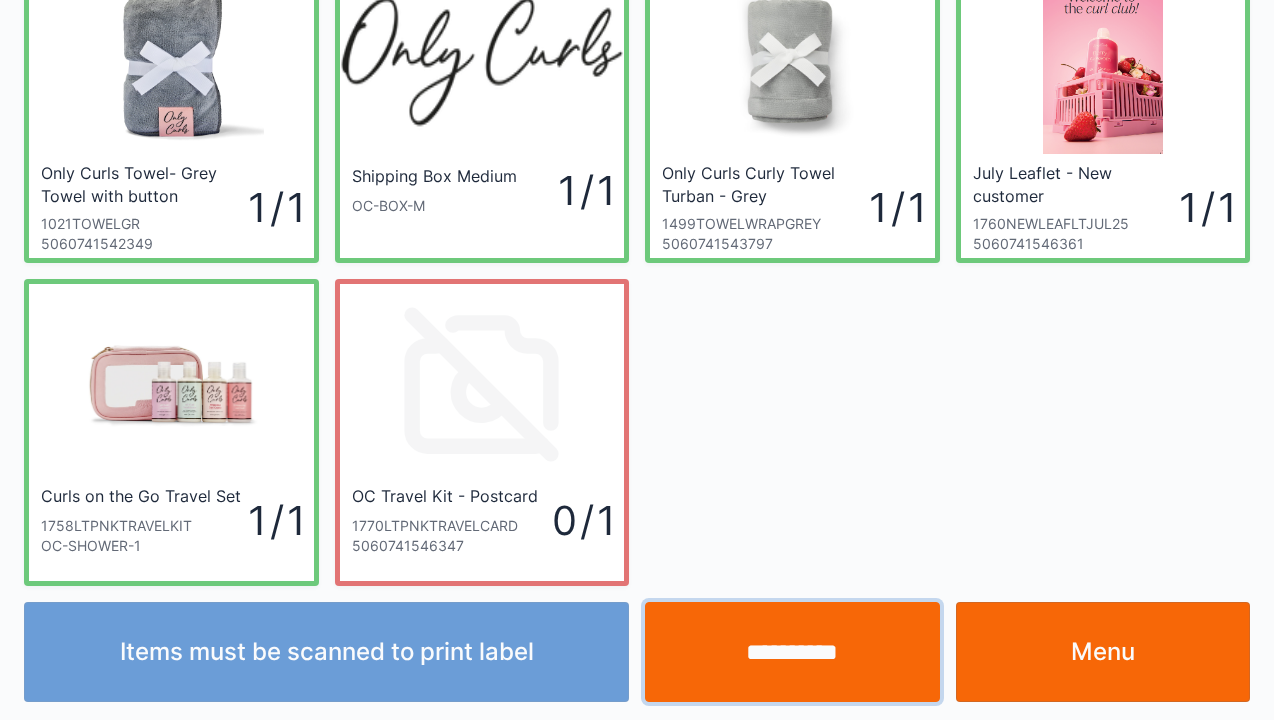 click on "**********" at bounding box center [792, 652] 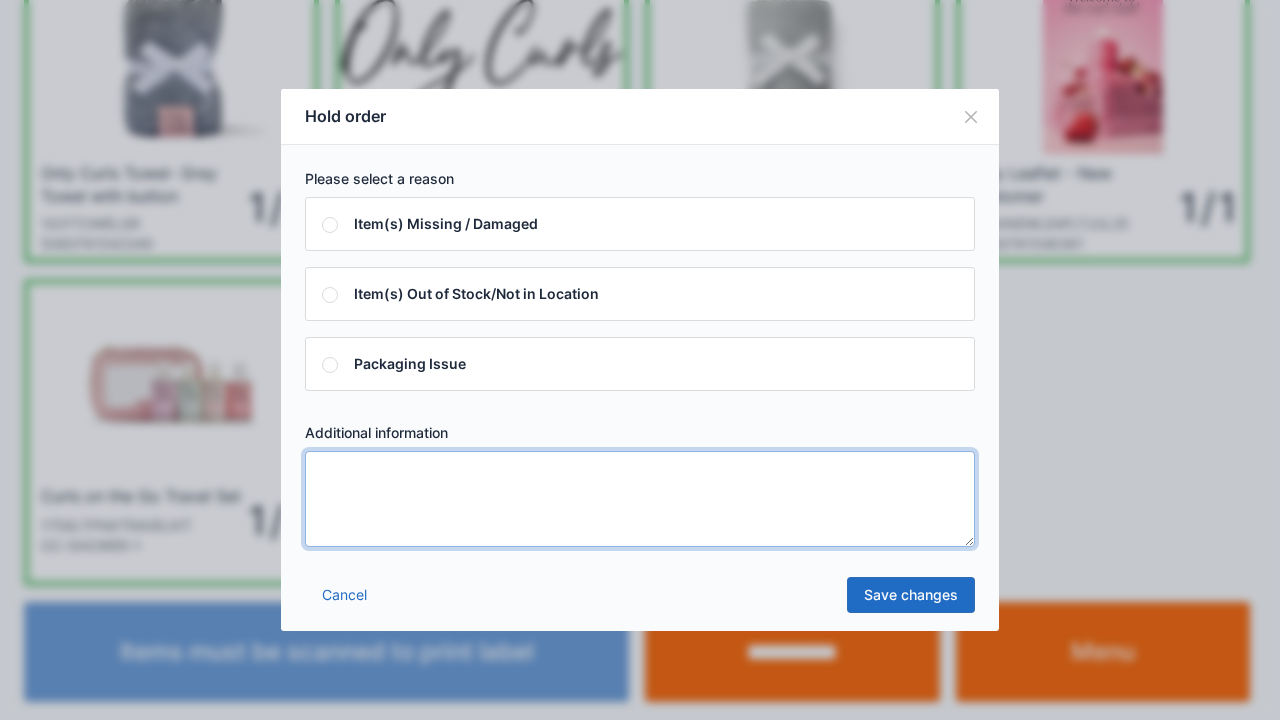click at bounding box center (640, 499) 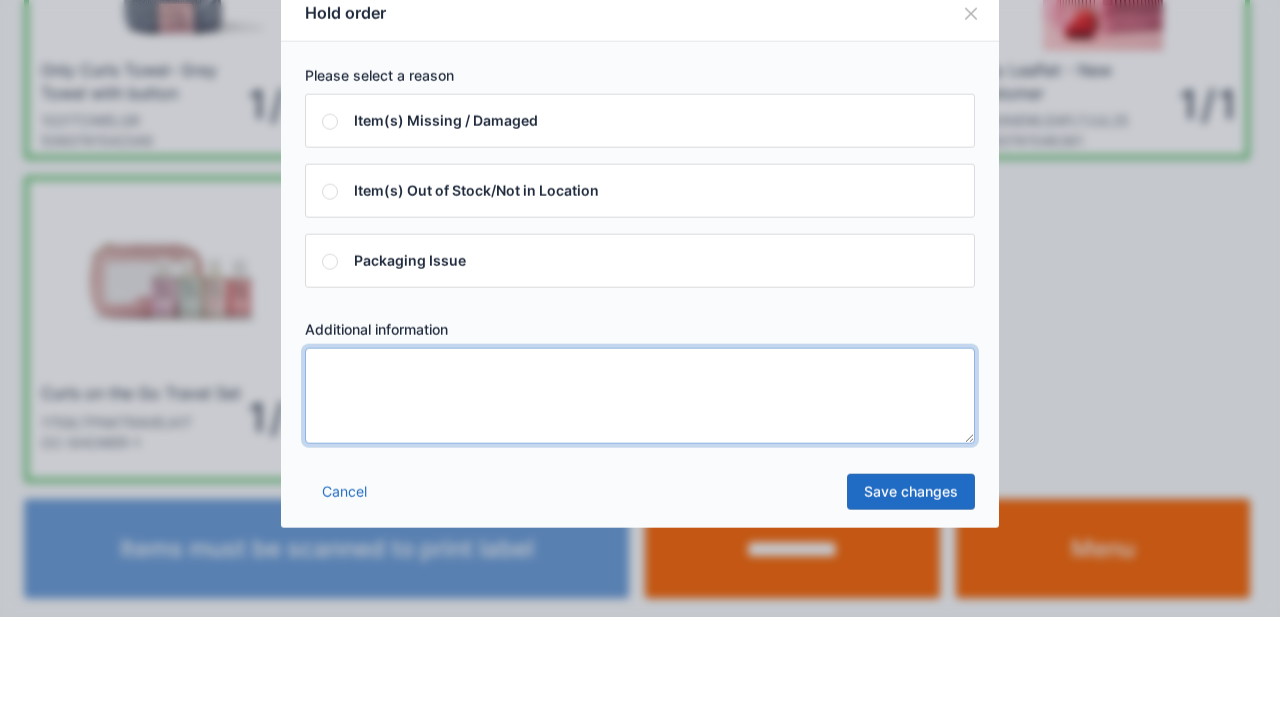scroll, scrollTop: 116, scrollLeft: 0, axis: vertical 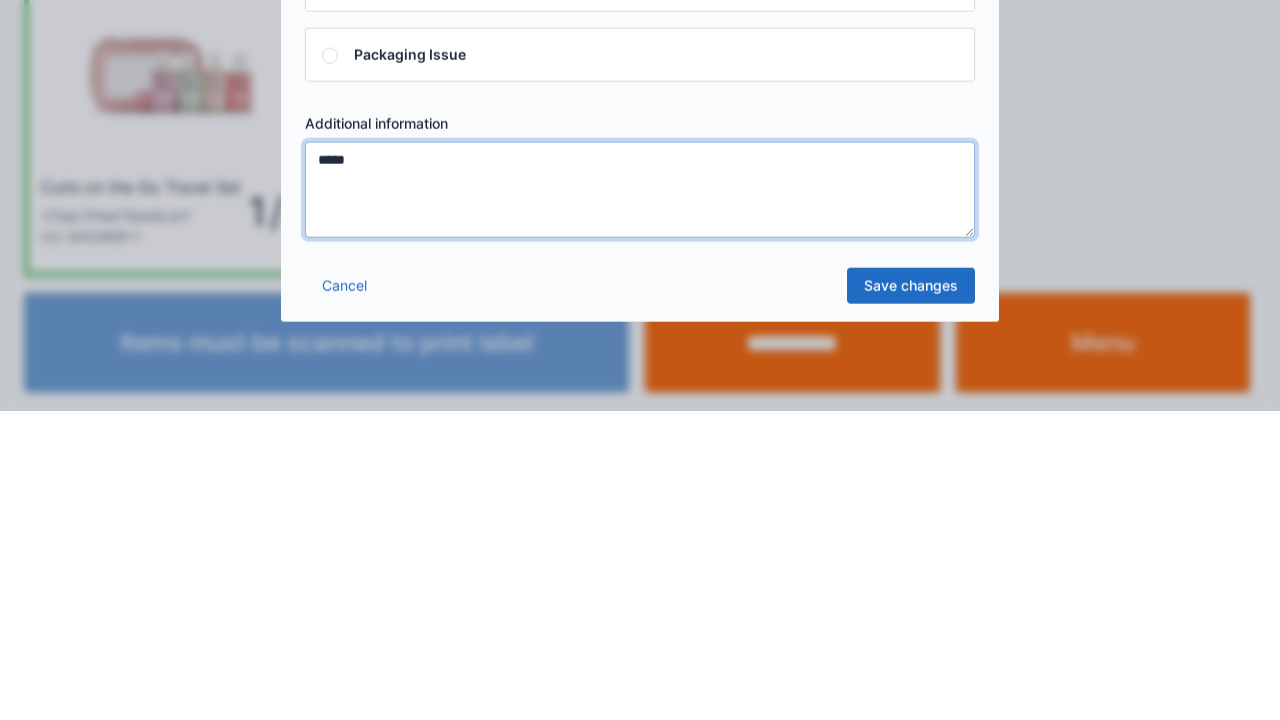type on "*****" 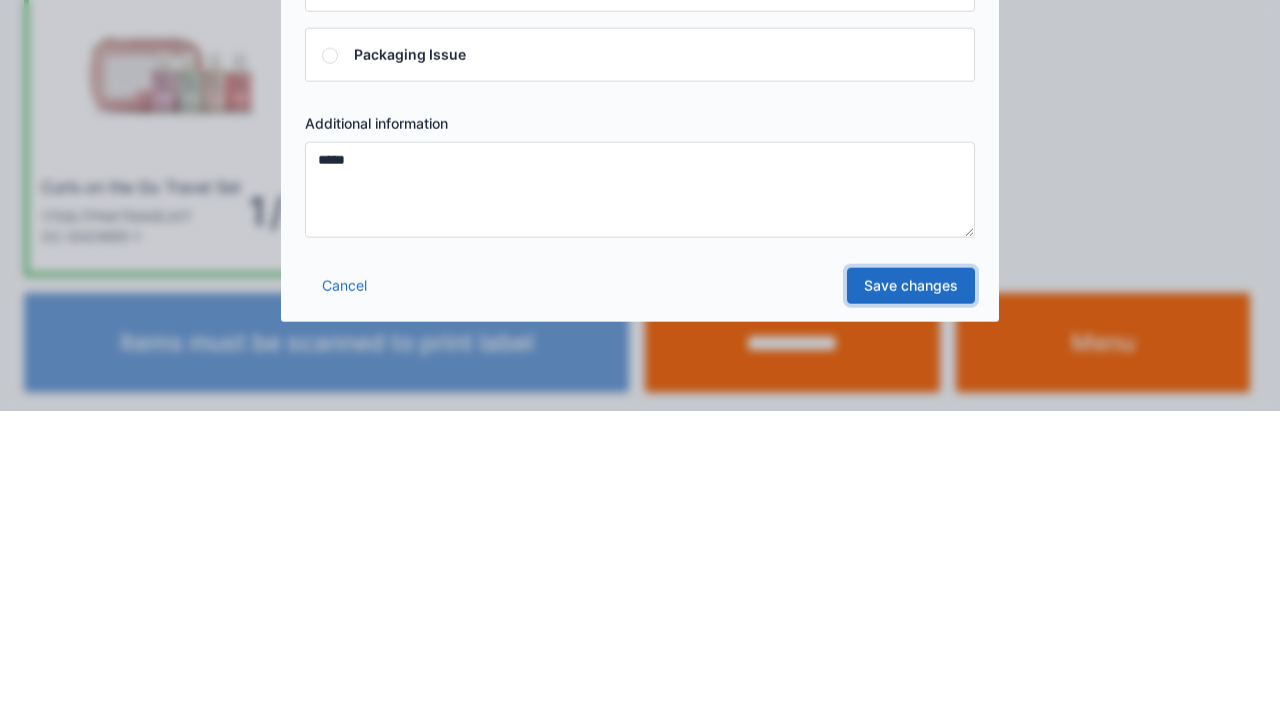 click on "Save changes" at bounding box center [911, 595] 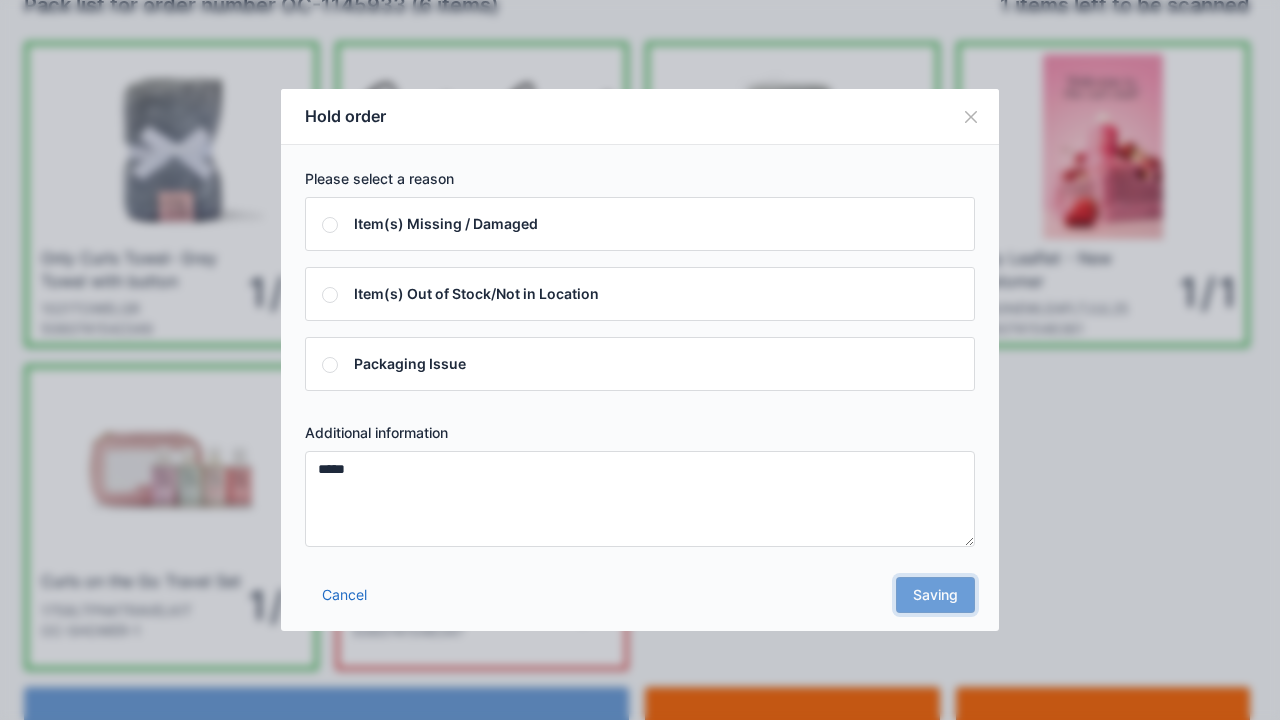 scroll, scrollTop: 0, scrollLeft: 0, axis: both 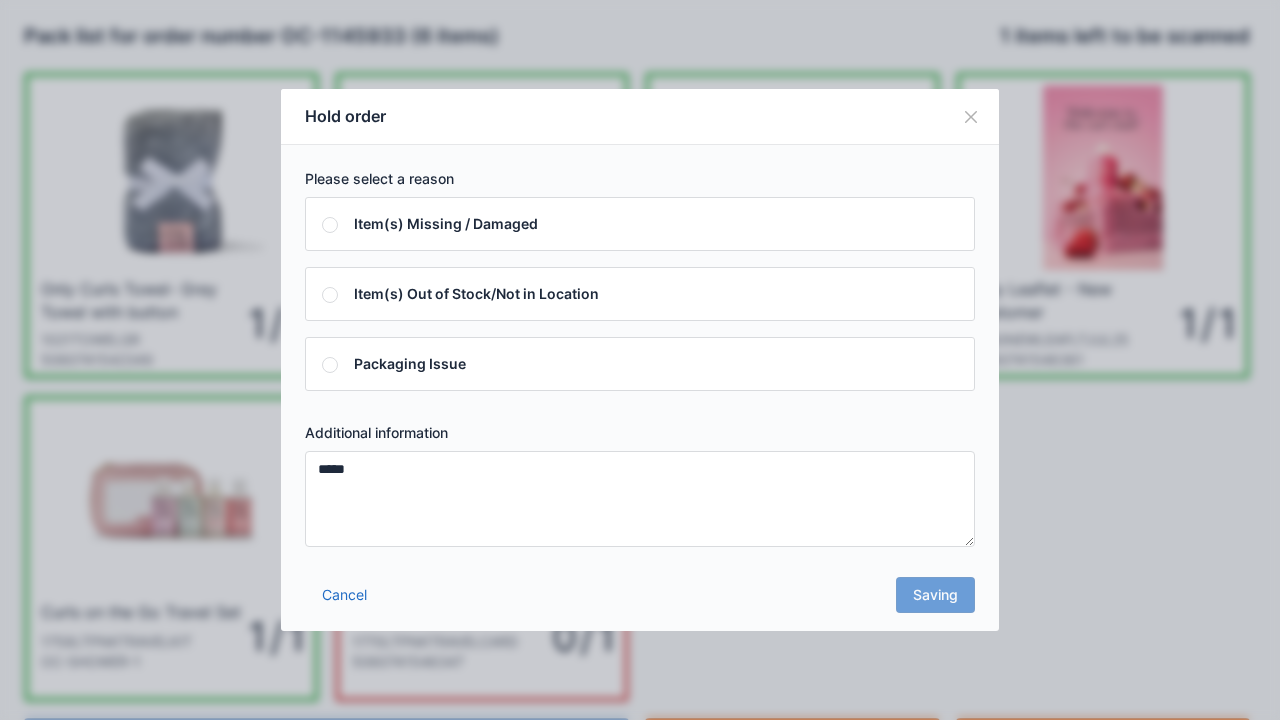click on "Cancel  Saving" at bounding box center [640, 601] 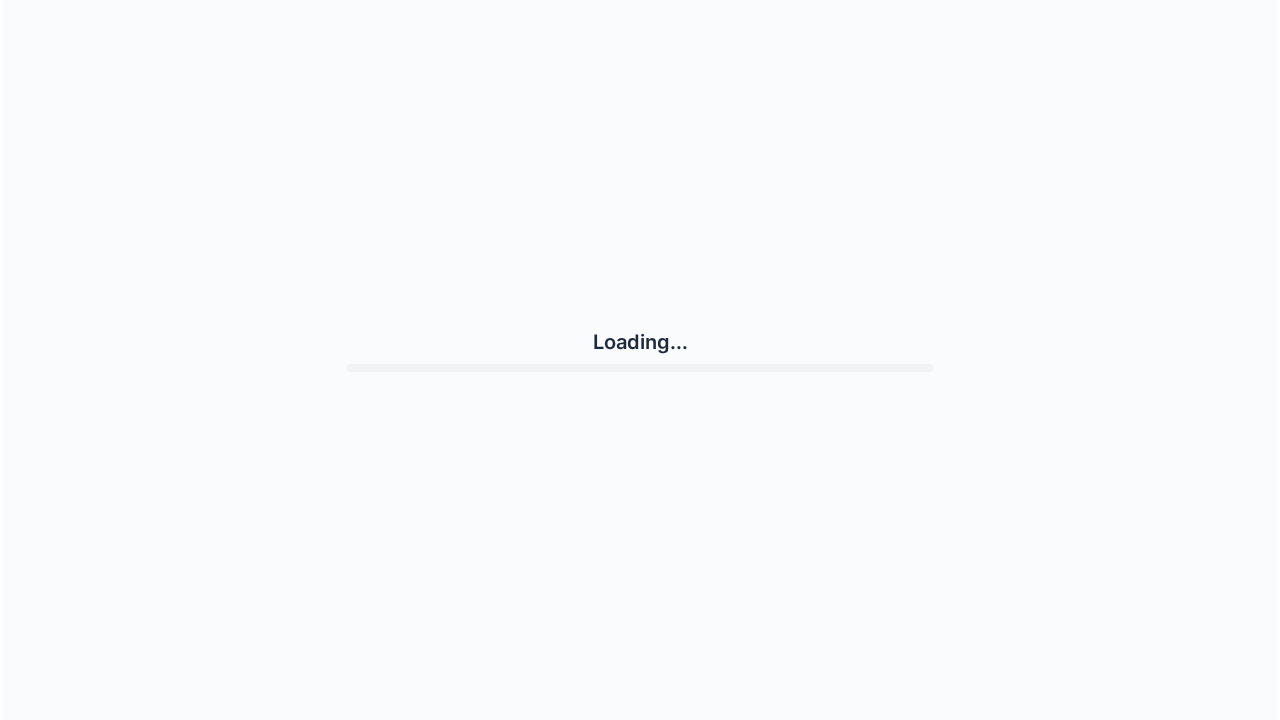 scroll, scrollTop: 0, scrollLeft: 0, axis: both 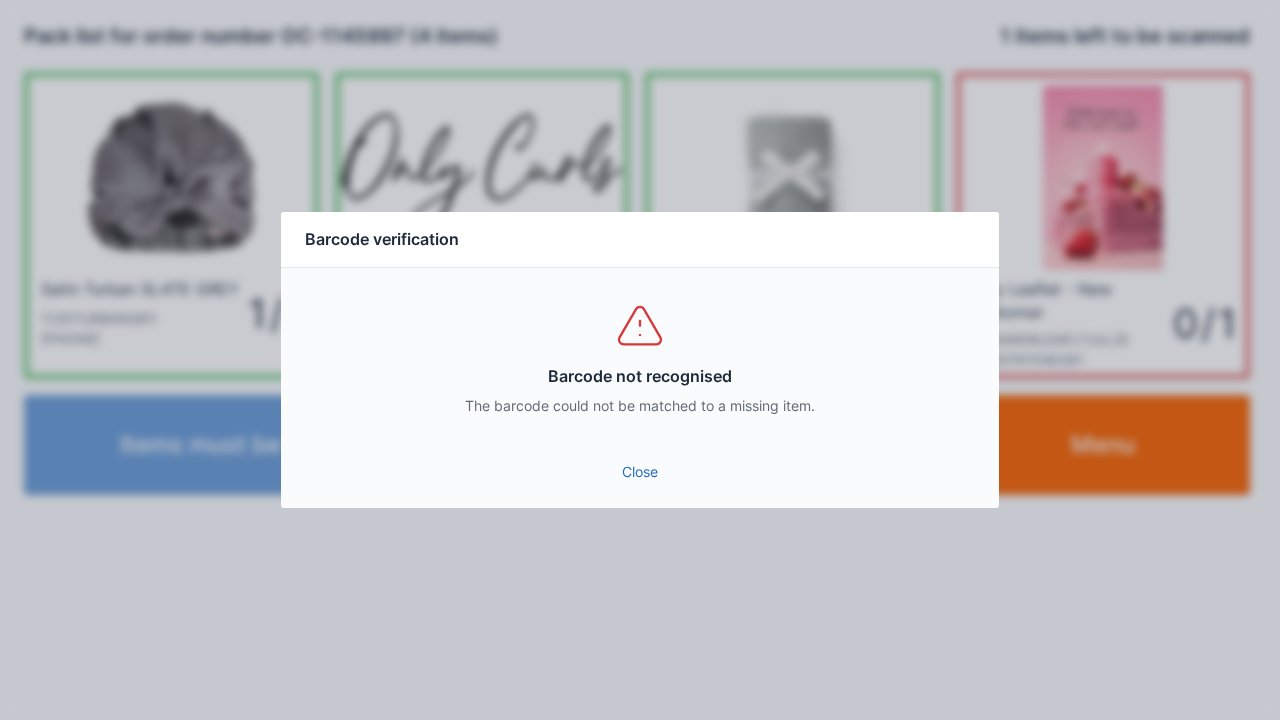 click on "Close" at bounding box center (640, 472) 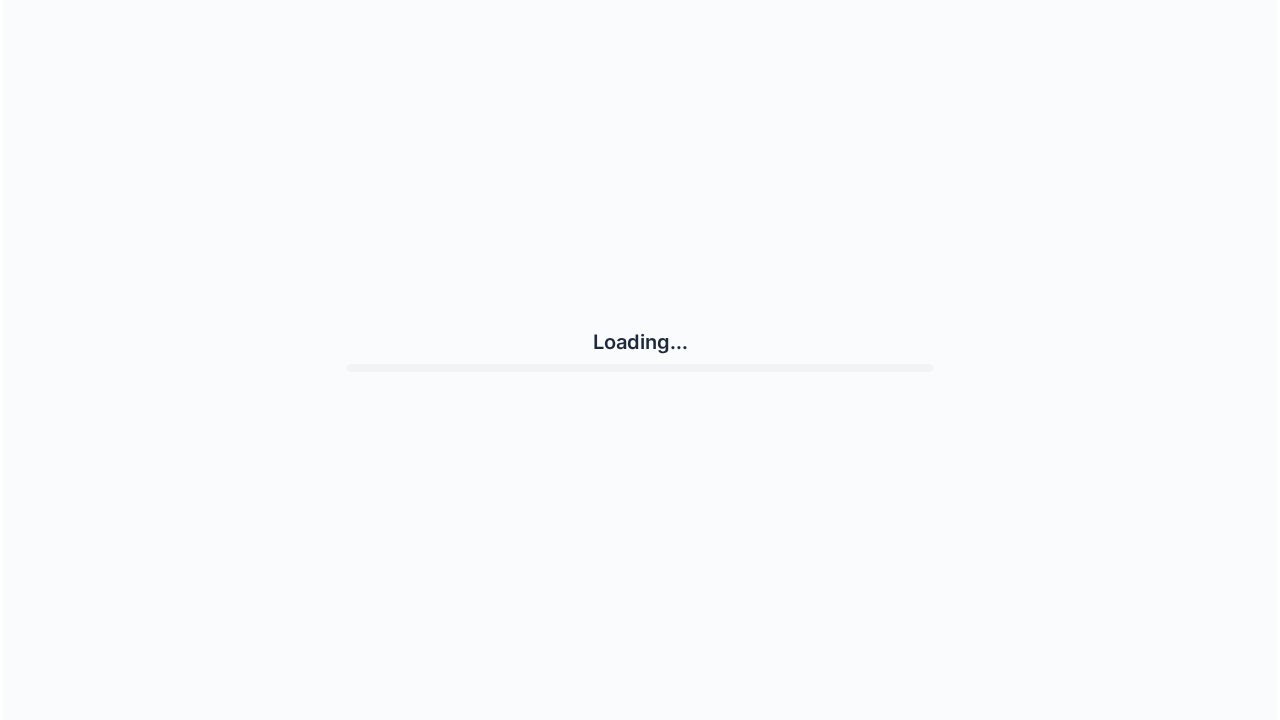 scroll, scrollTop: 0, scrollLeft: 0, axis: both 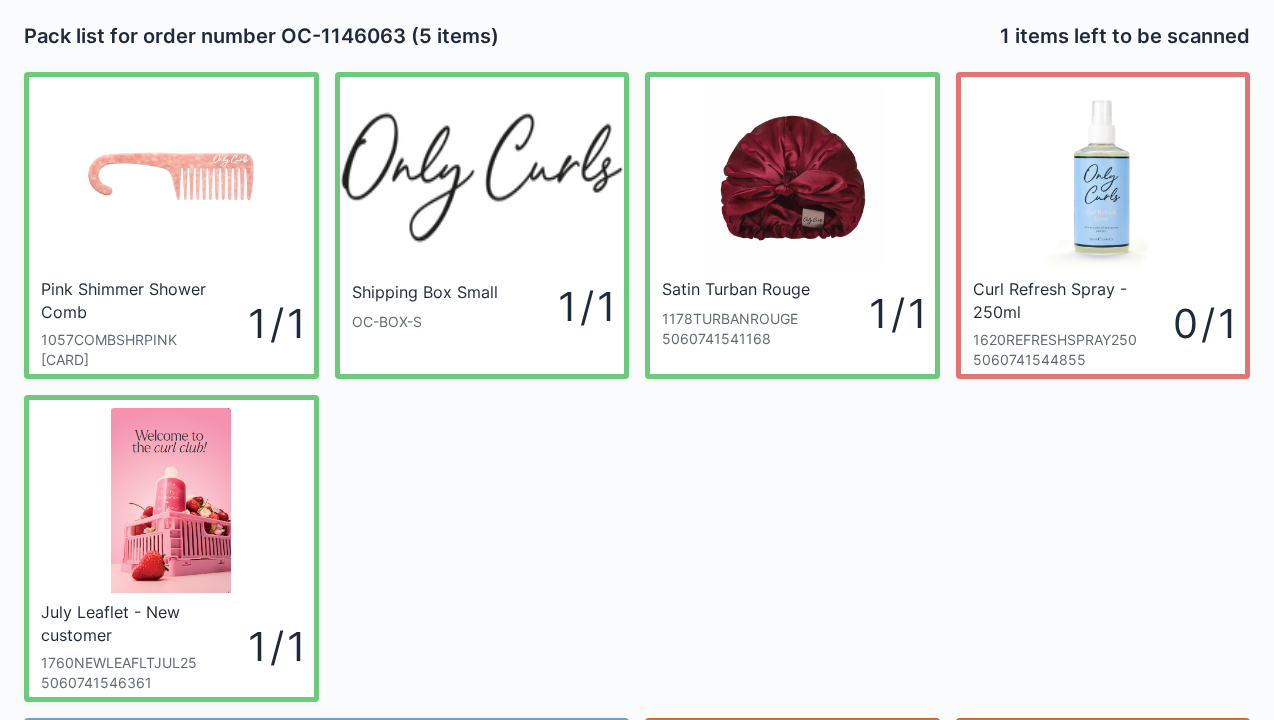 click at bounding box center [1102, 177] 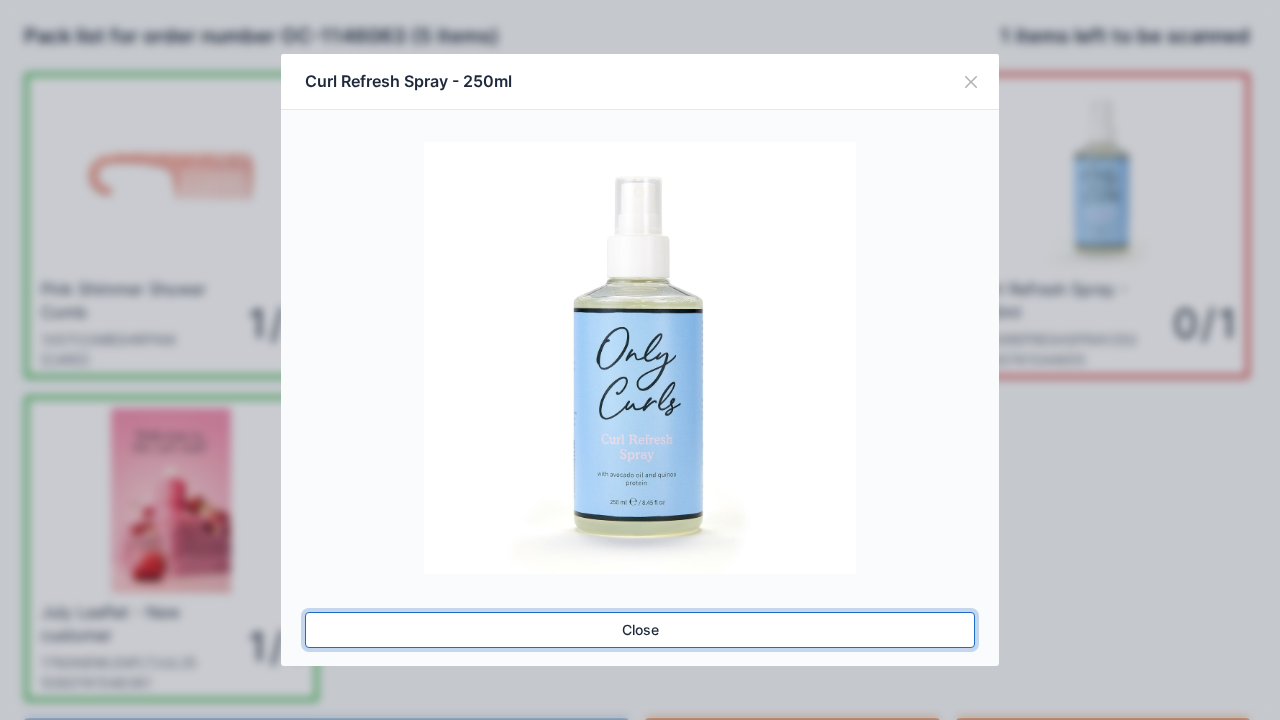 click on "Close" at bounding box center [640, 630] 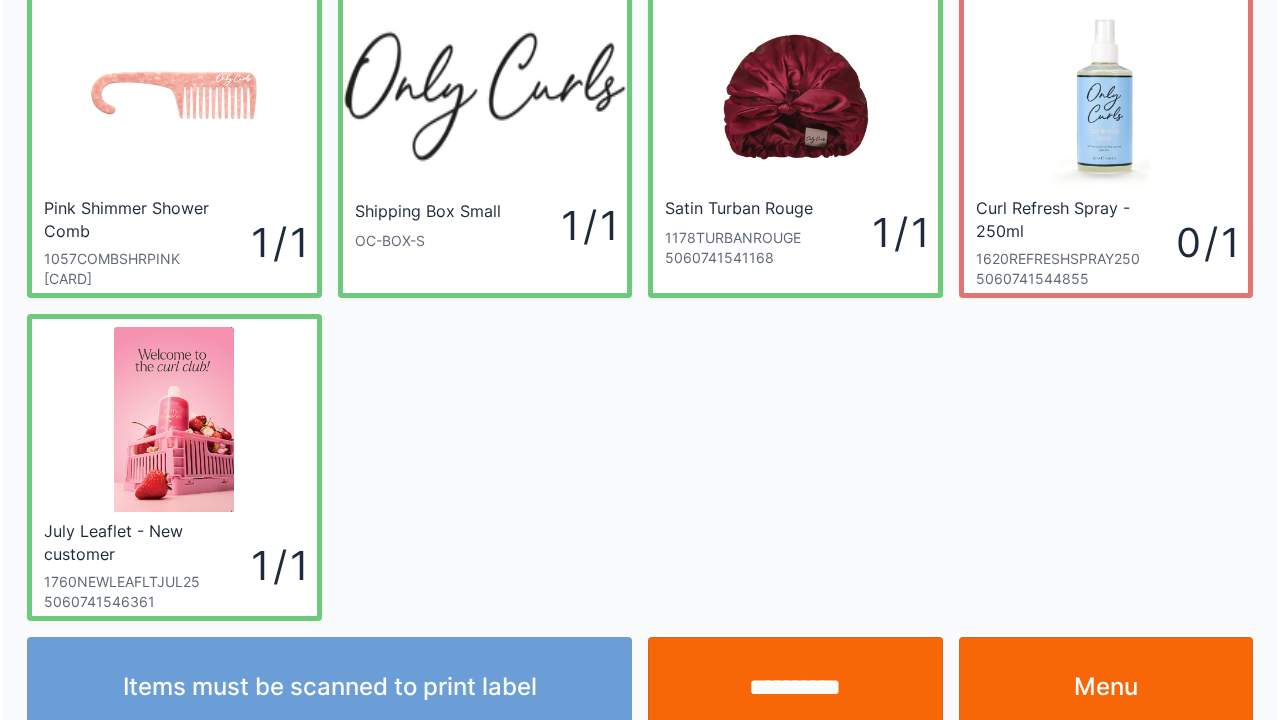 scroll, scrollTop: 116, scrollLeft: 0, axis: vertical 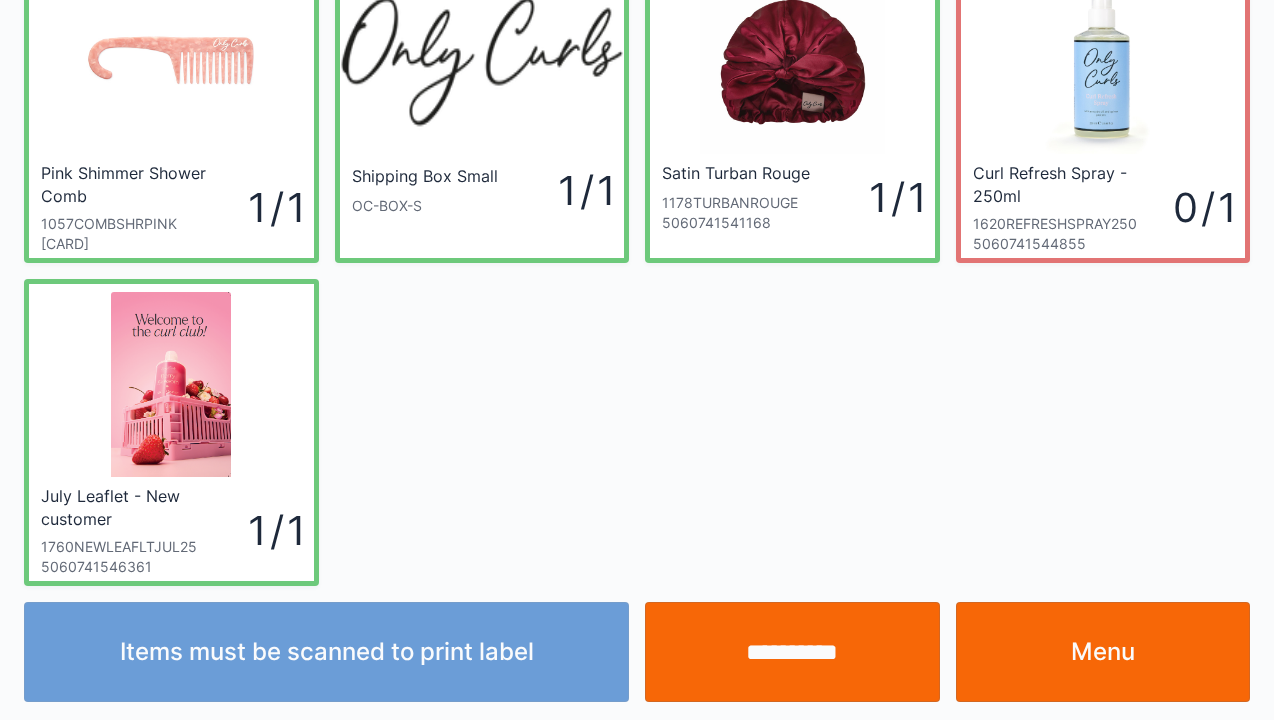 click on "**********" at bounding box center (792, 652) 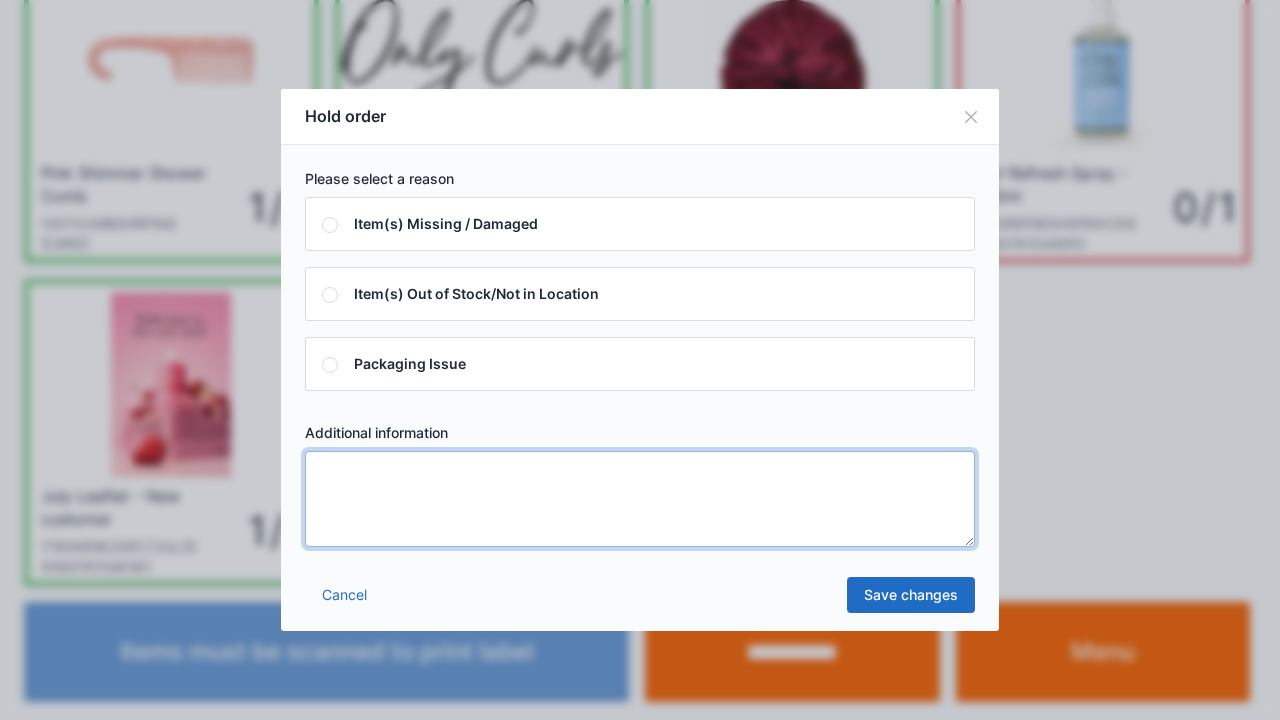 click at bounding box center (640, 499) 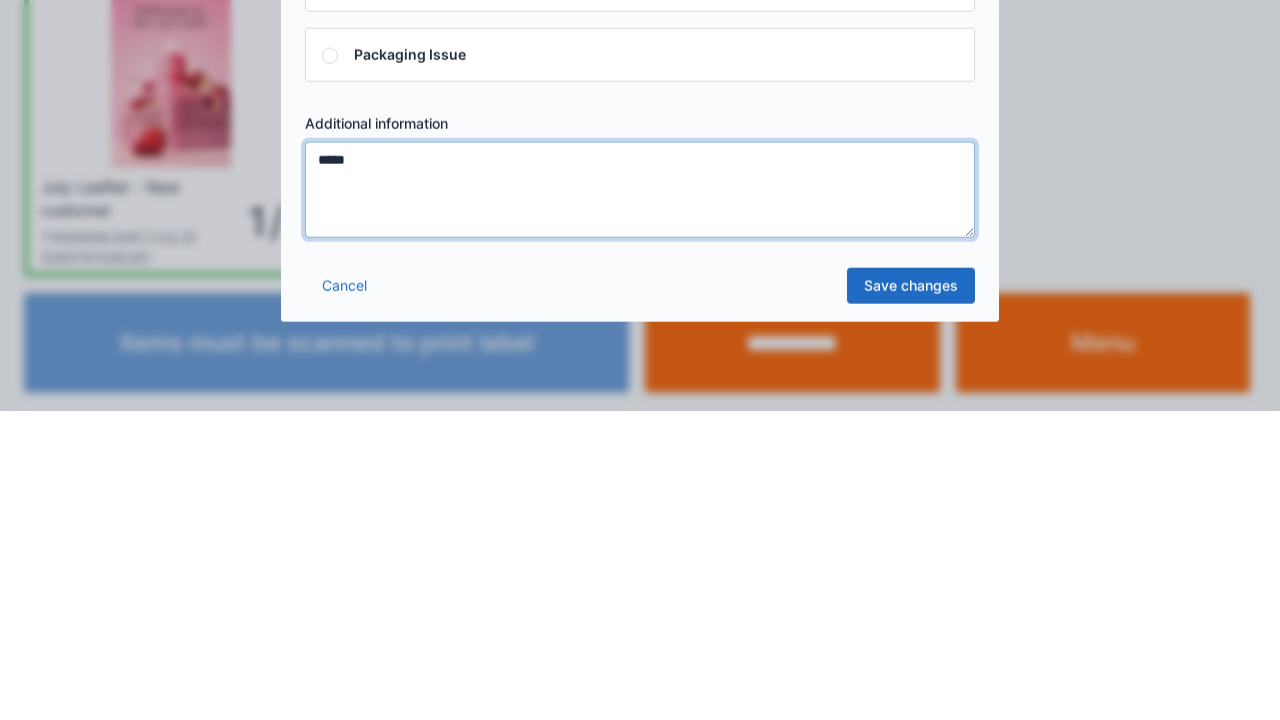 type on "*****" 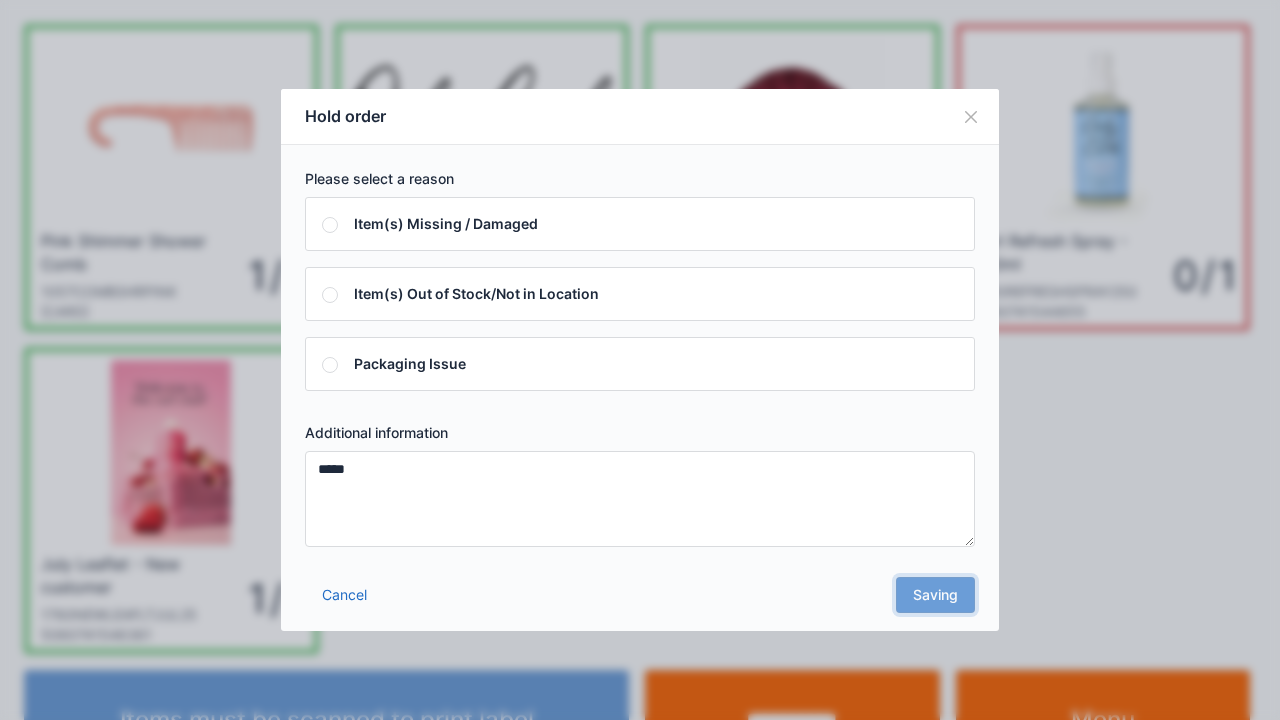 scroll, scrollTop: 0, scrollLeft: 0, axis: both 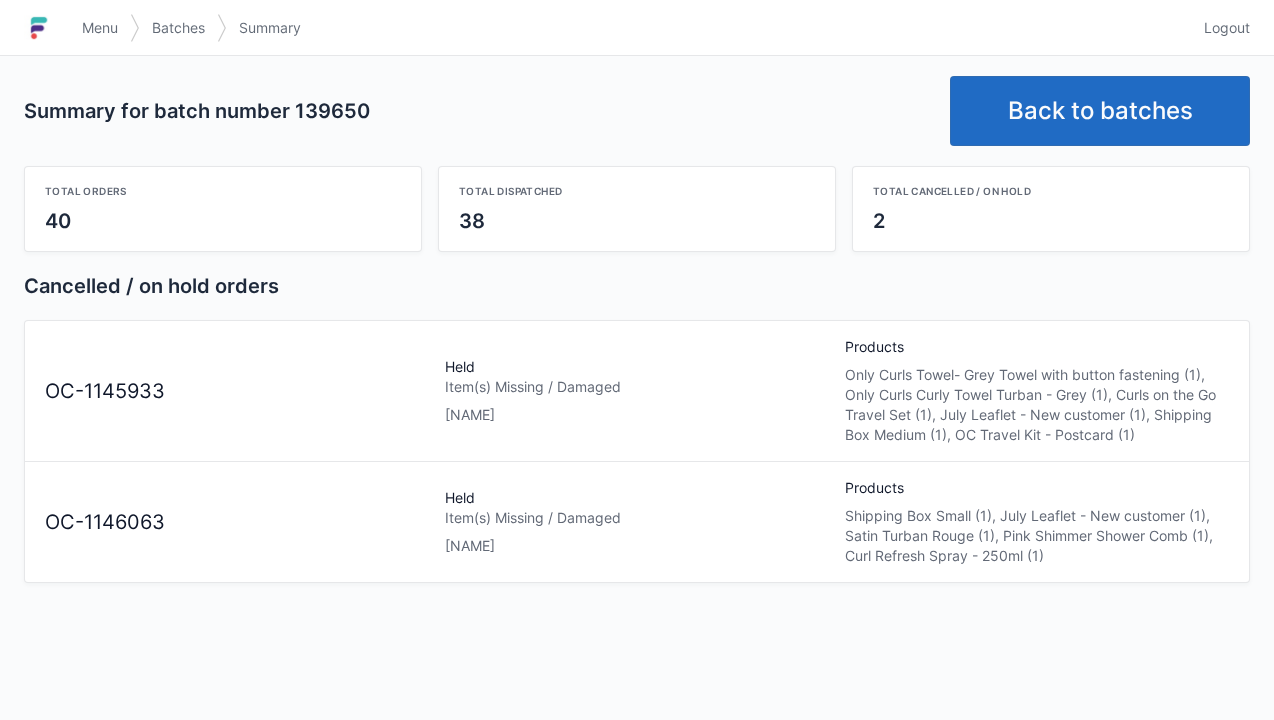 click on "Elena" at bounding box center [637, 546] 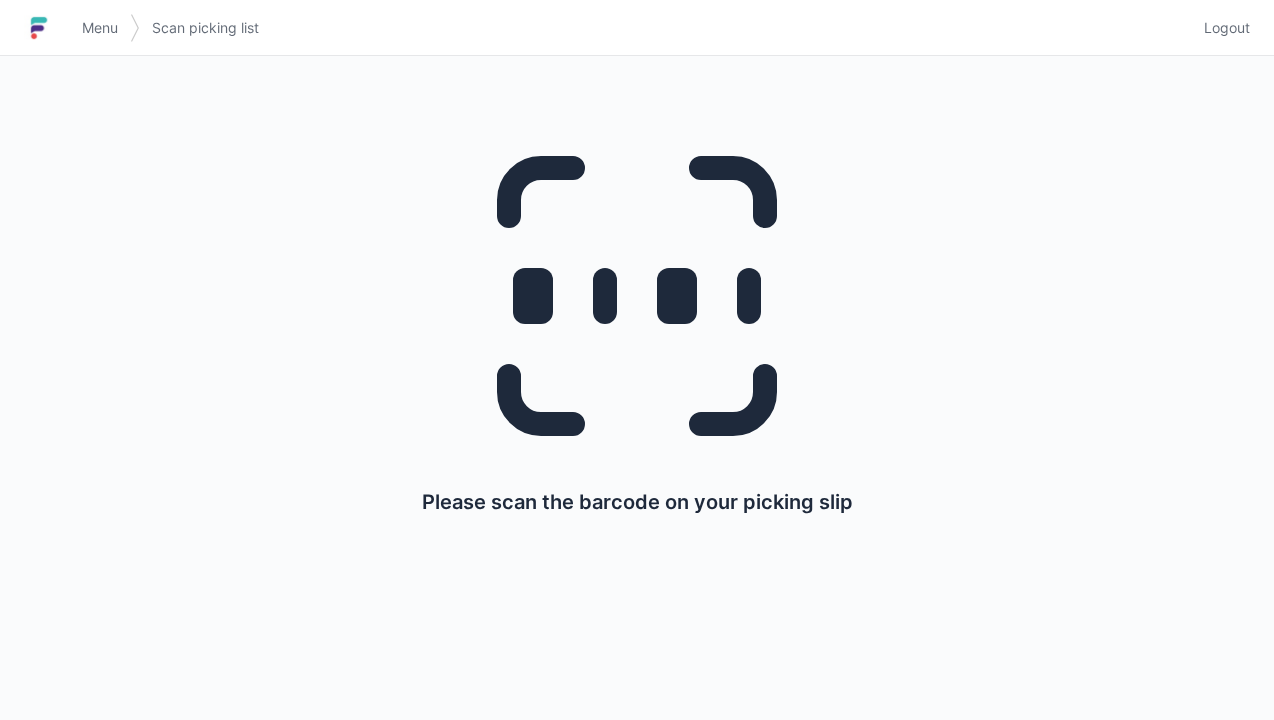 scroll, scrollTop: 0, scrollLeft: 0, axis: both 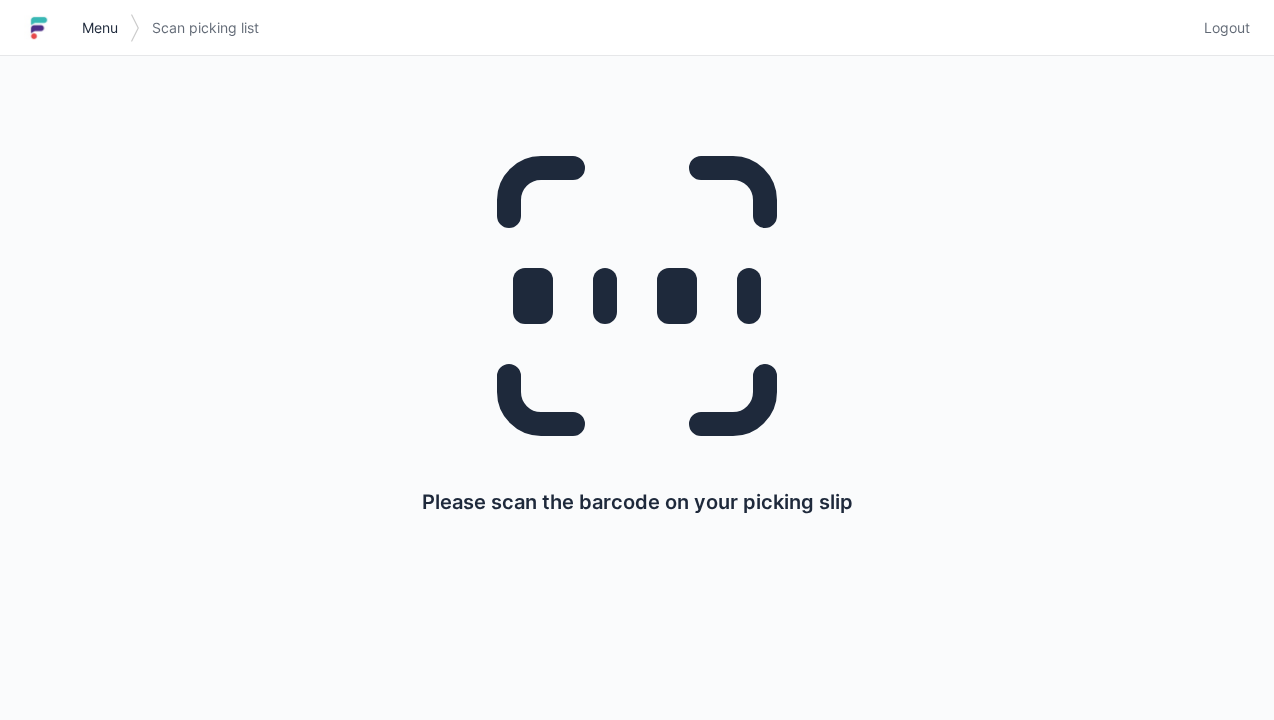 click on "Menu" at bounding box center (100, 28) 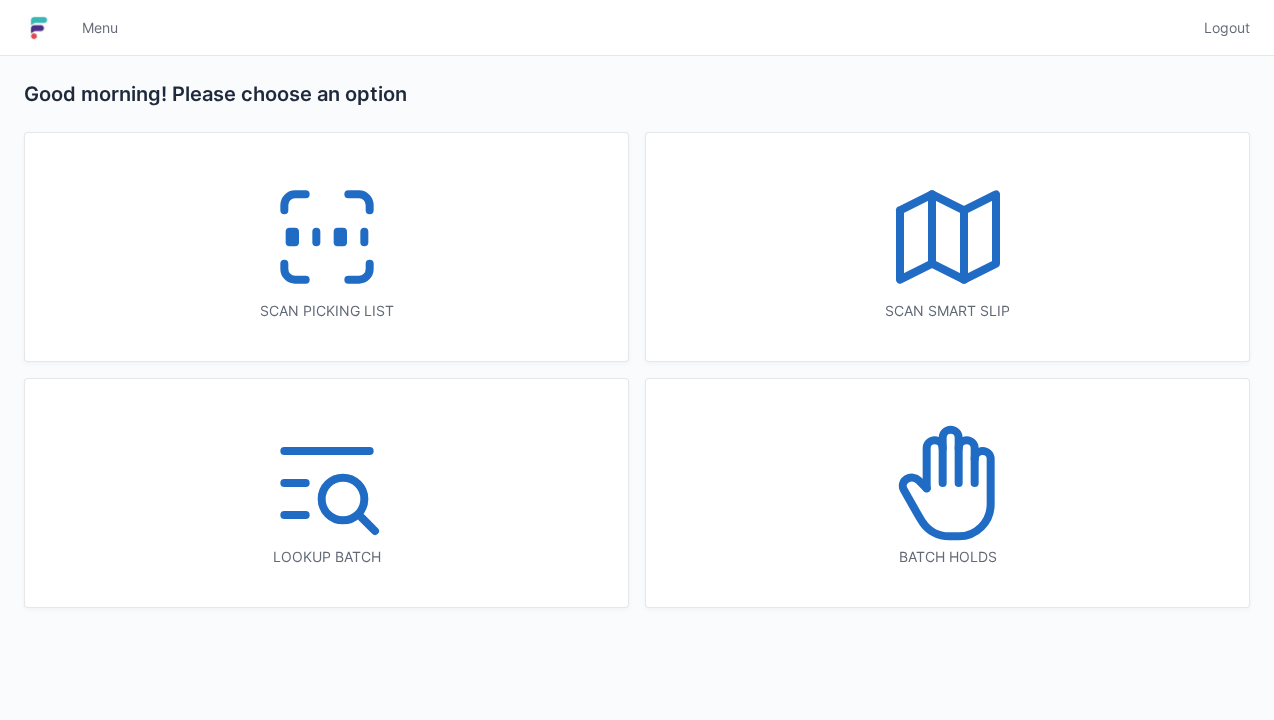 scroll, scrollTop: 0, scrollLeft: 0, axis: both 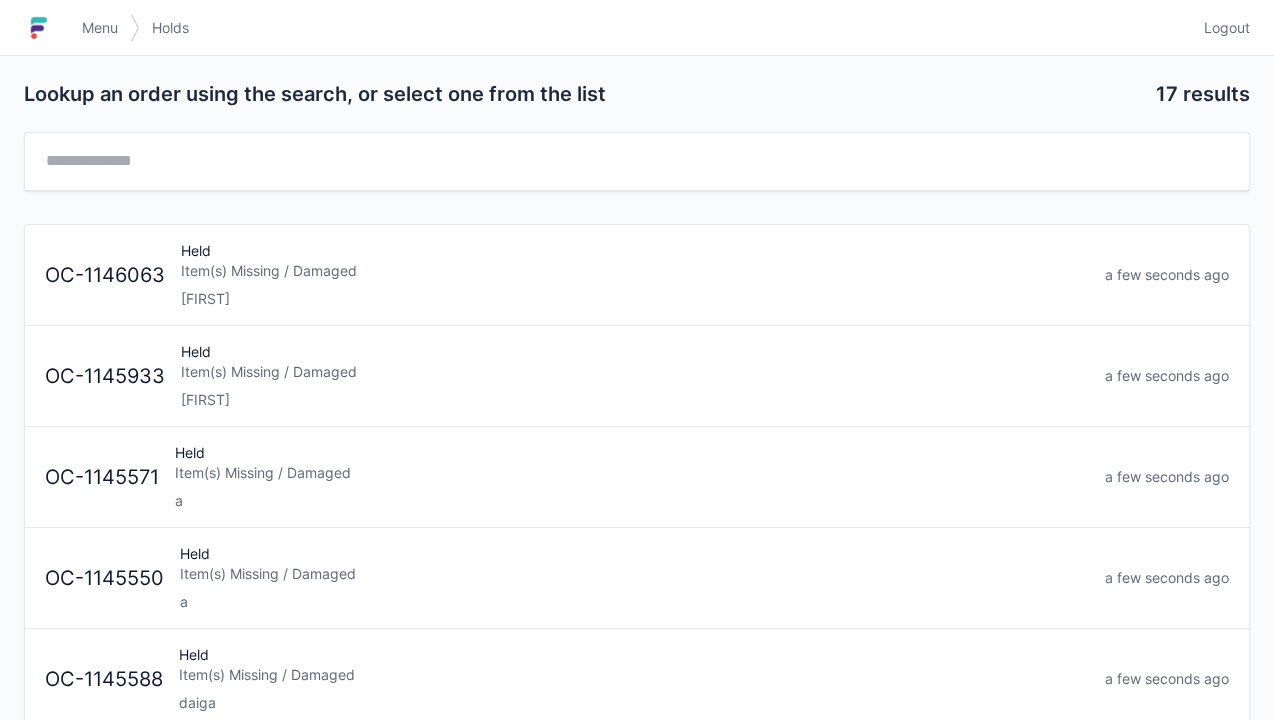 click on "Item(s) Missing / Damaged" at bounding box center [635, 372] 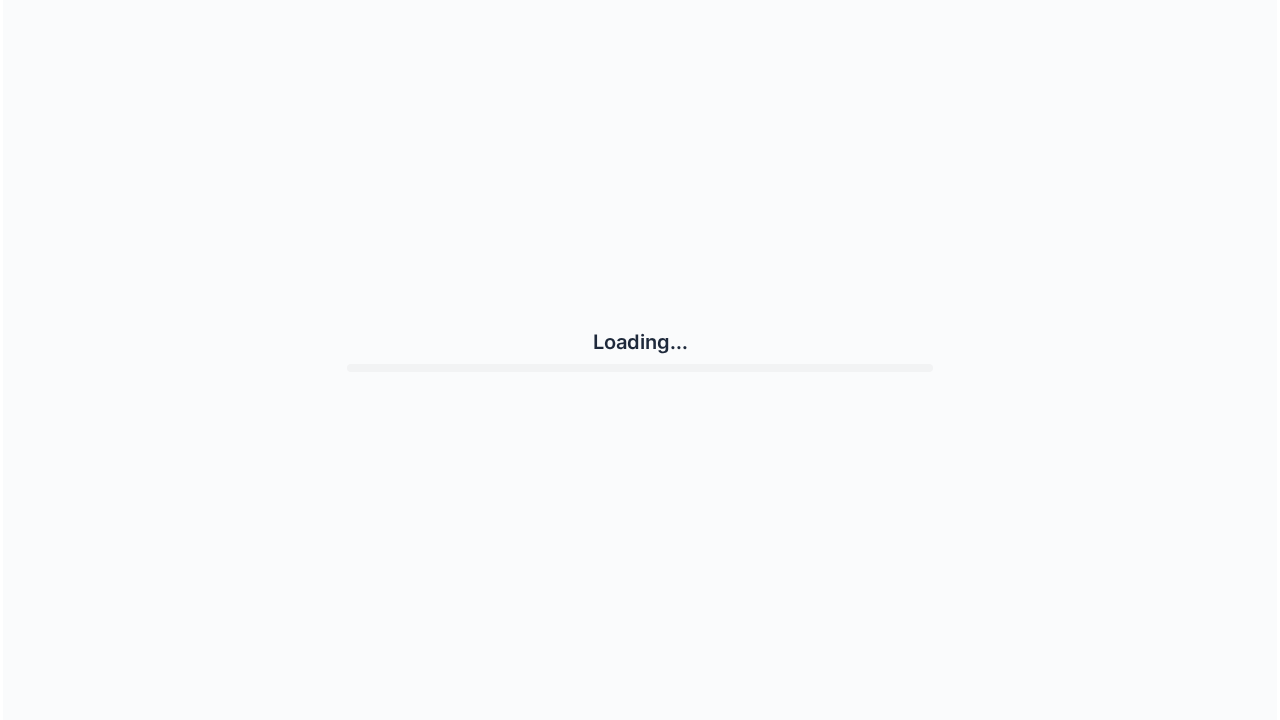 scroll, scrollTop: 0, scrollLeft: 0, axis: both 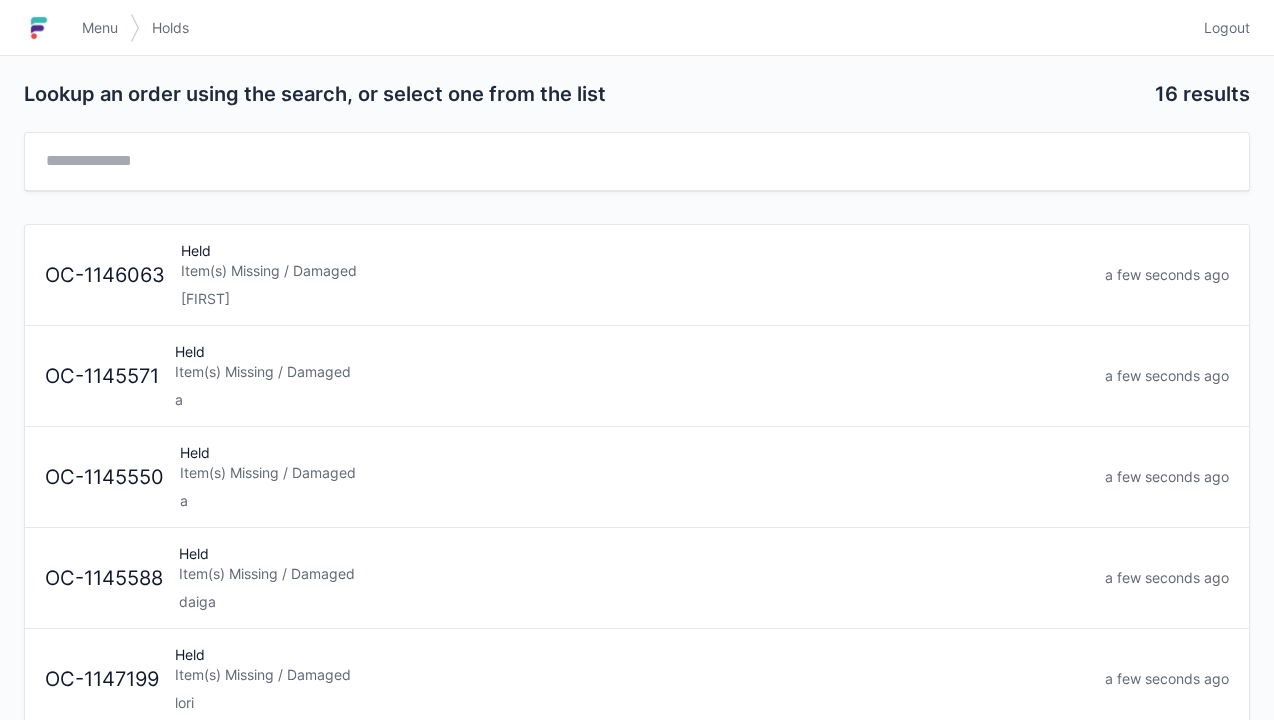 click on "Item(s) Missing / Damaged" at bounding box center (635, 271) 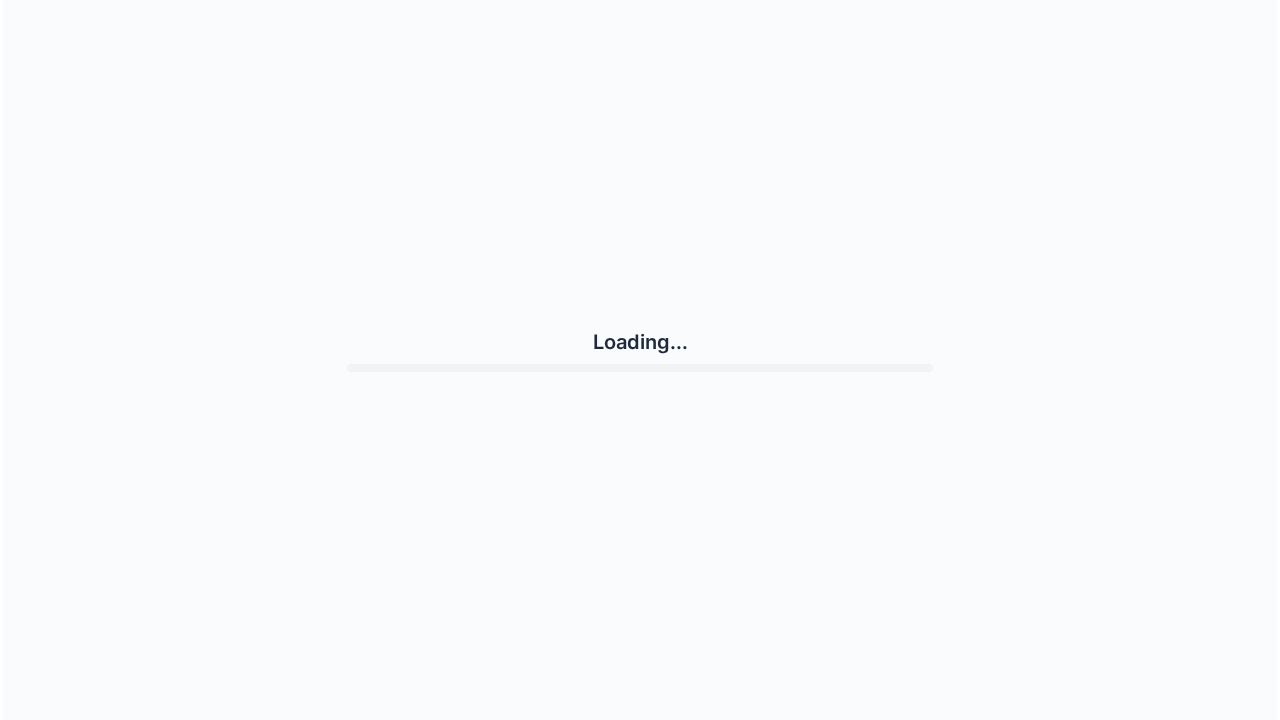 scroll, scrollTop: 0, scrollLeft: 0, axis: both 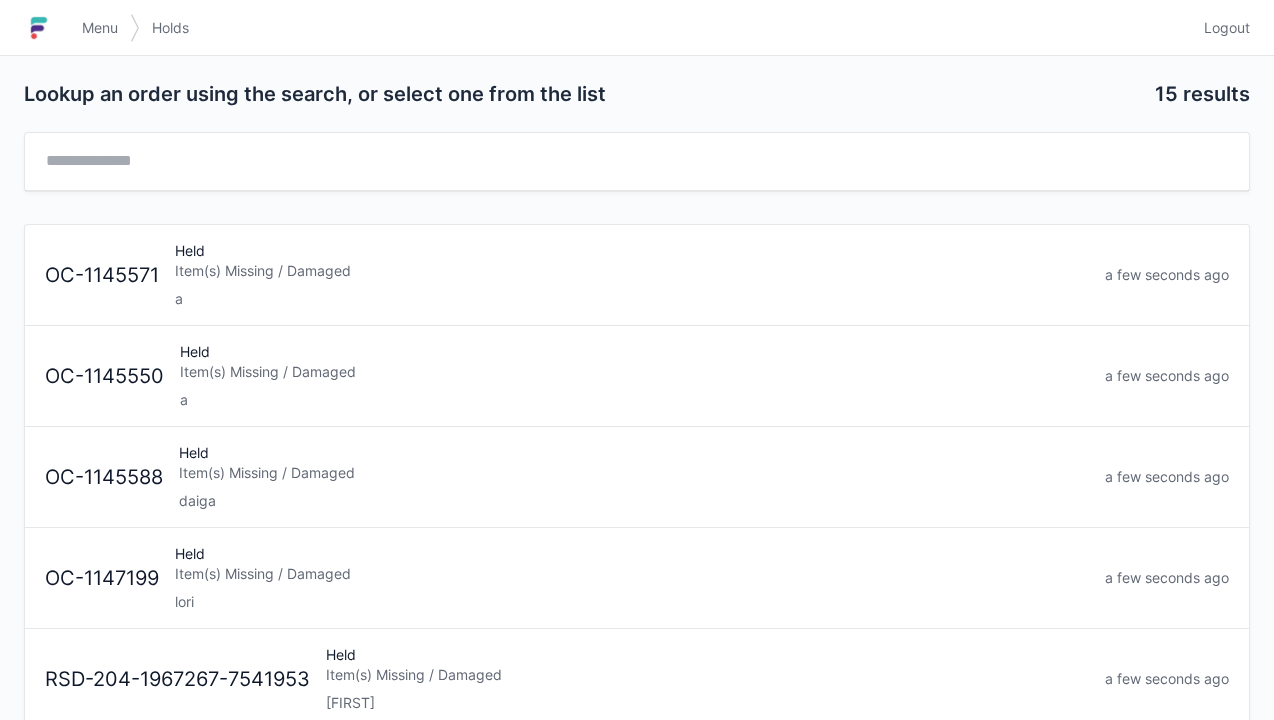 click on "Menu" at bounding box center [100, 28] 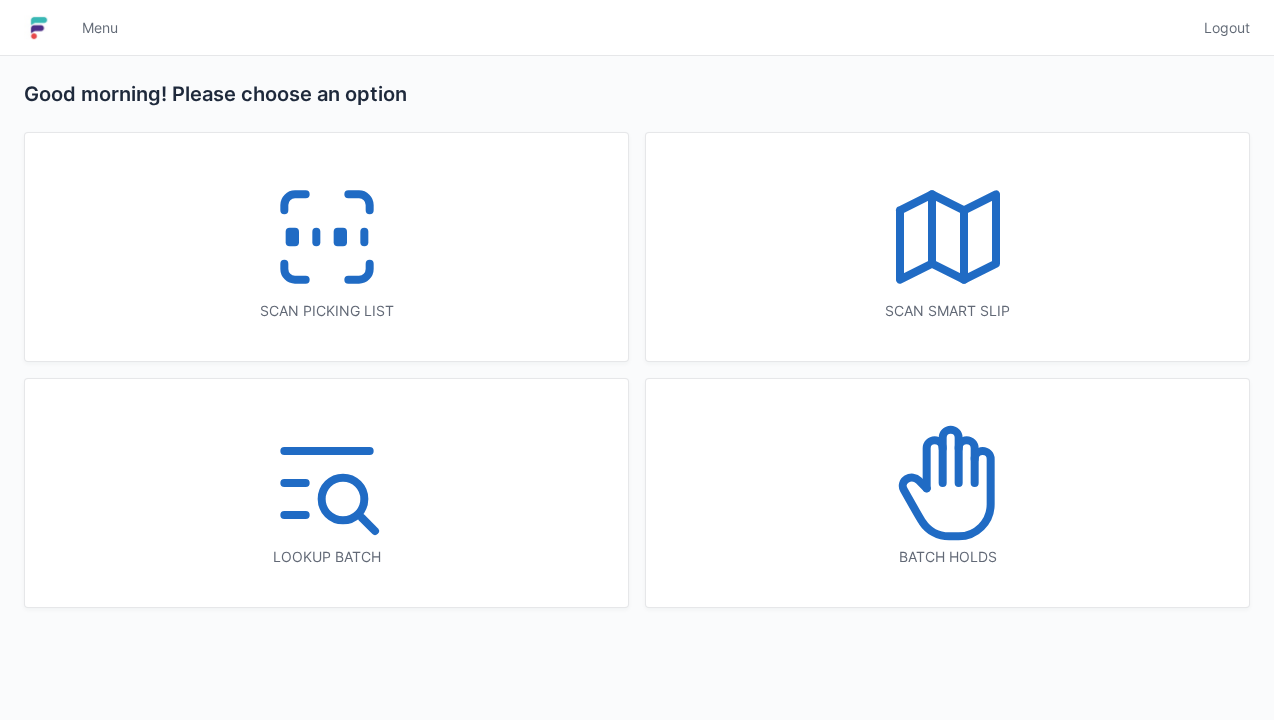 scroll, scrollTop: 0, scrollLeft: 0, axis: both 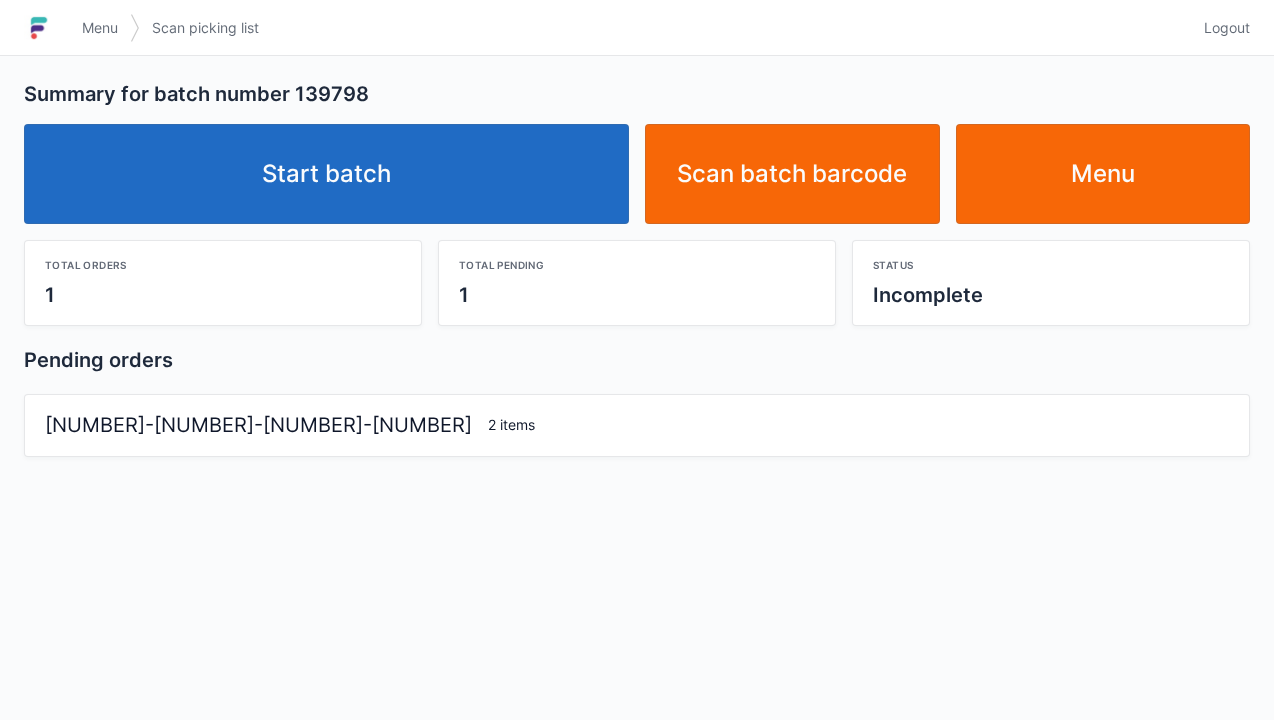 click on "Start batch" at bounding box center [326, 174] 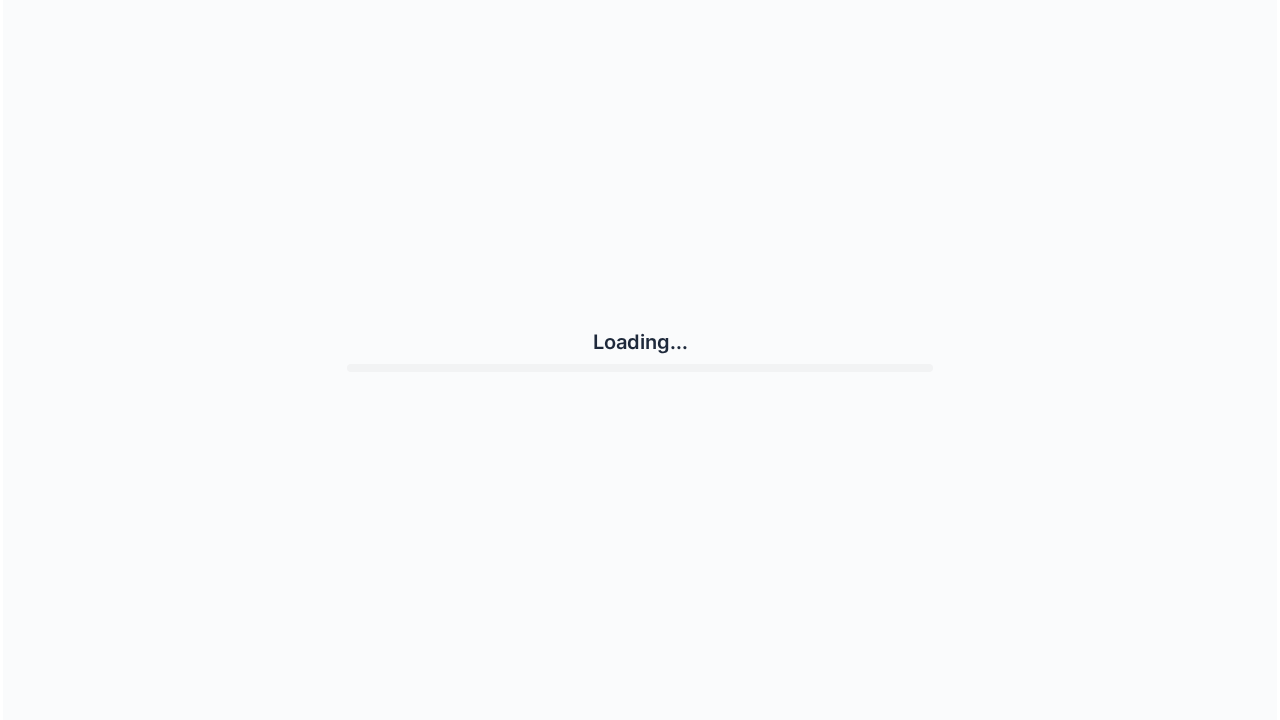 scroll, scrollTop: 0, scrollLeft: 0, axis: both 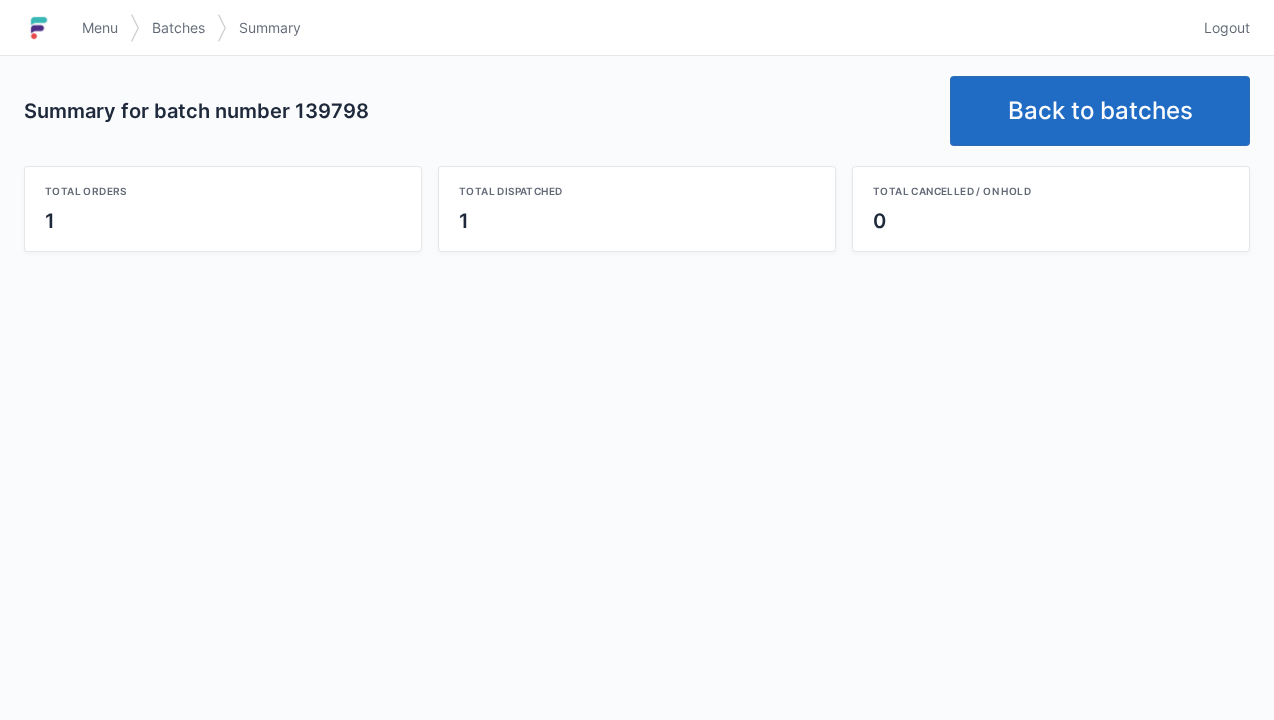 click on "Back to batches" at bounding box center (1100, 111) 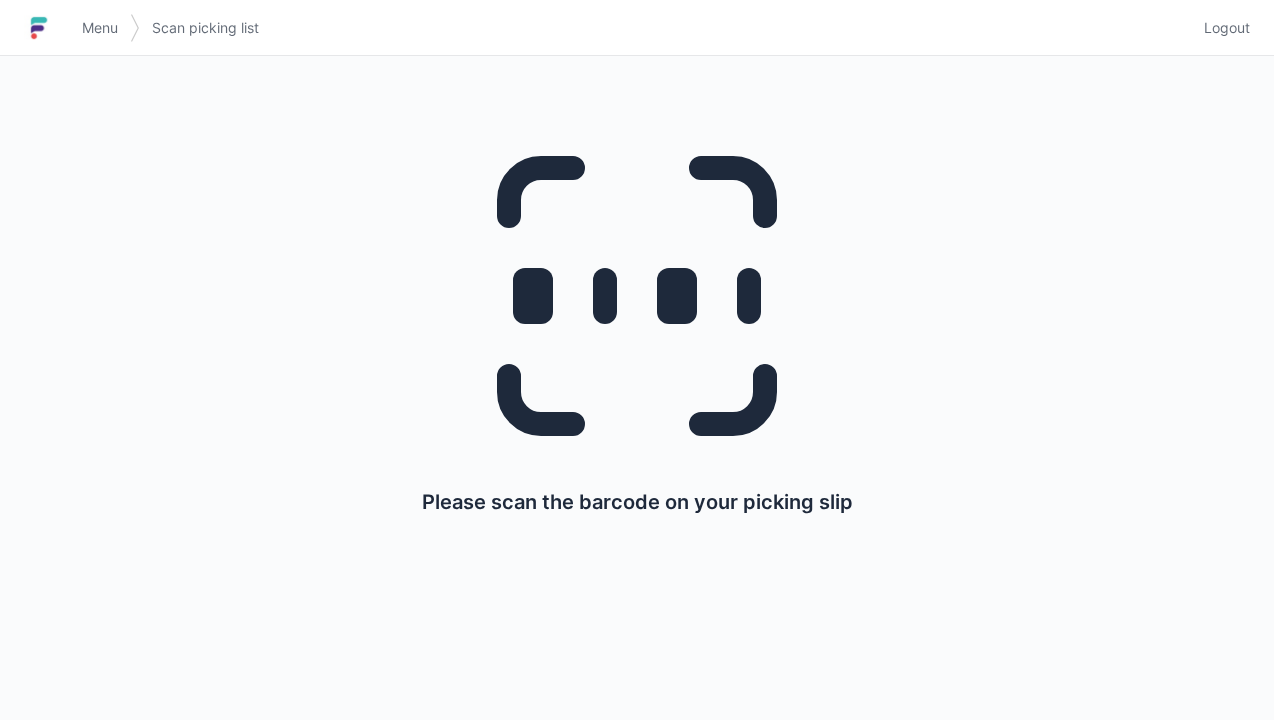scroll, scrollTop: 0, scrollLeft: 0, axis: both 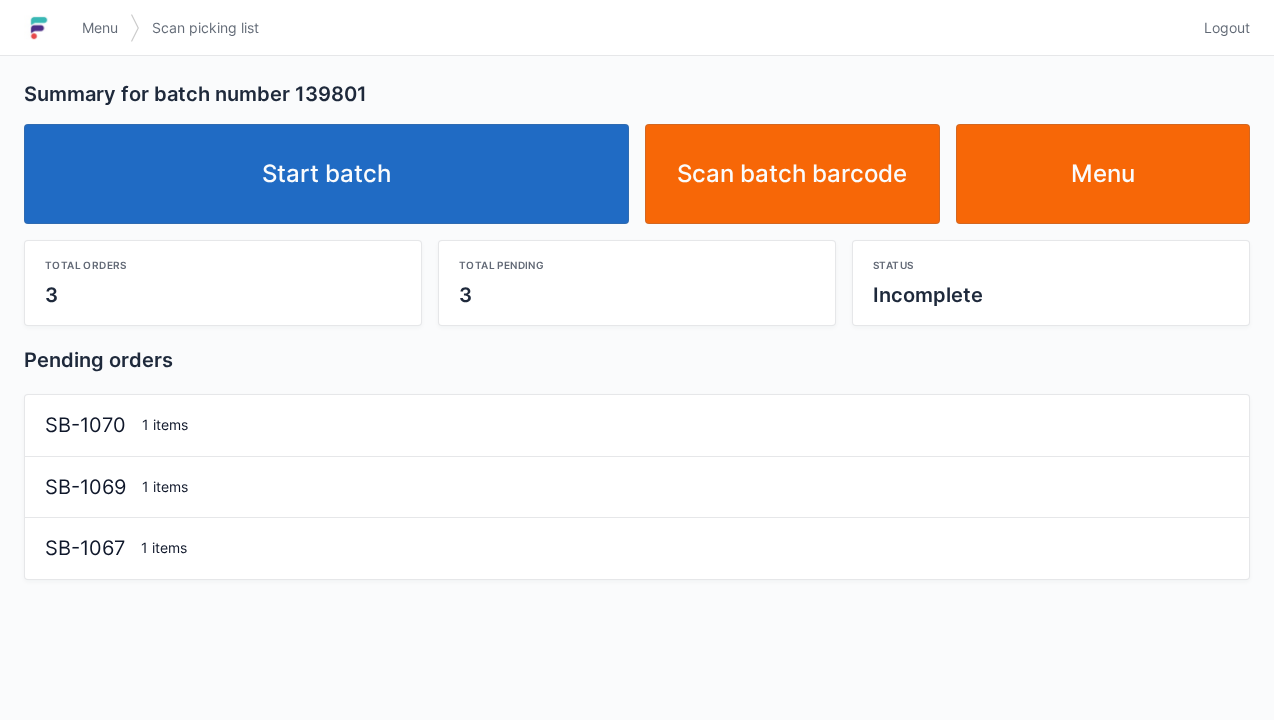 click on "Start batch" at bounding box center (326, 174) 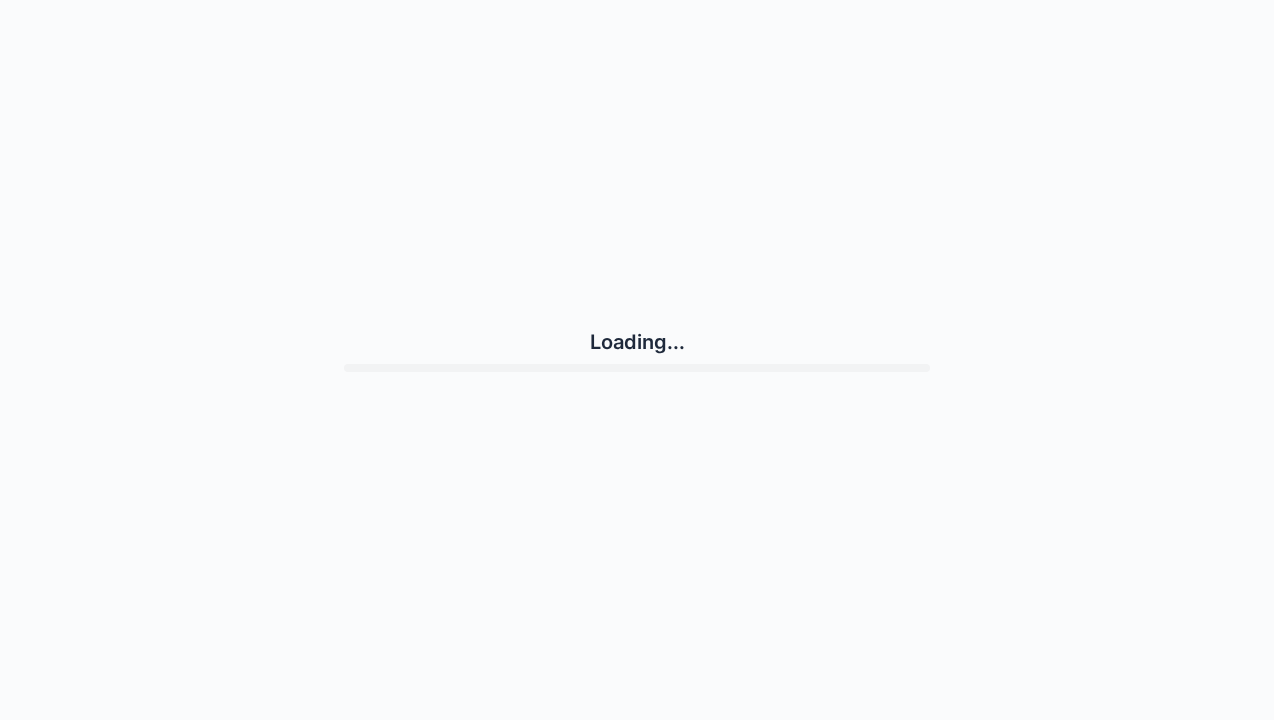 scroll, scrollTop: 0, scrollLeft: 0, axis: both 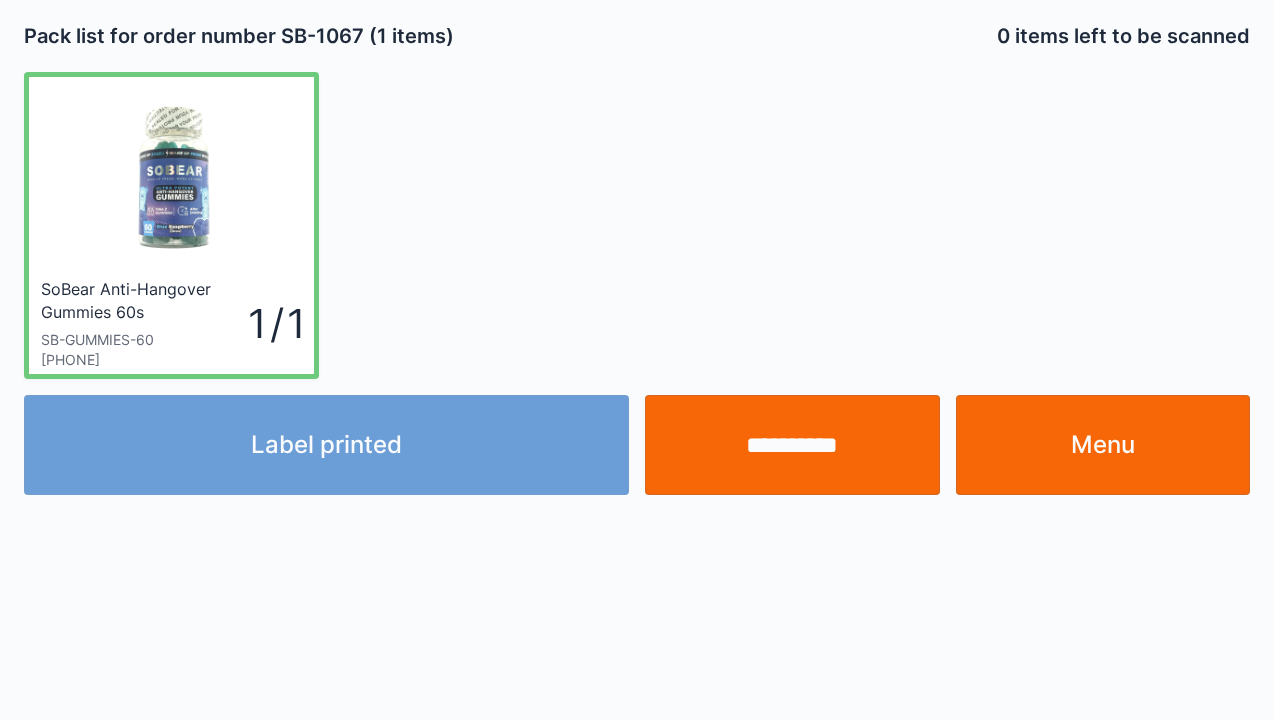click on "Menu" at bounding box center (1103, 445) 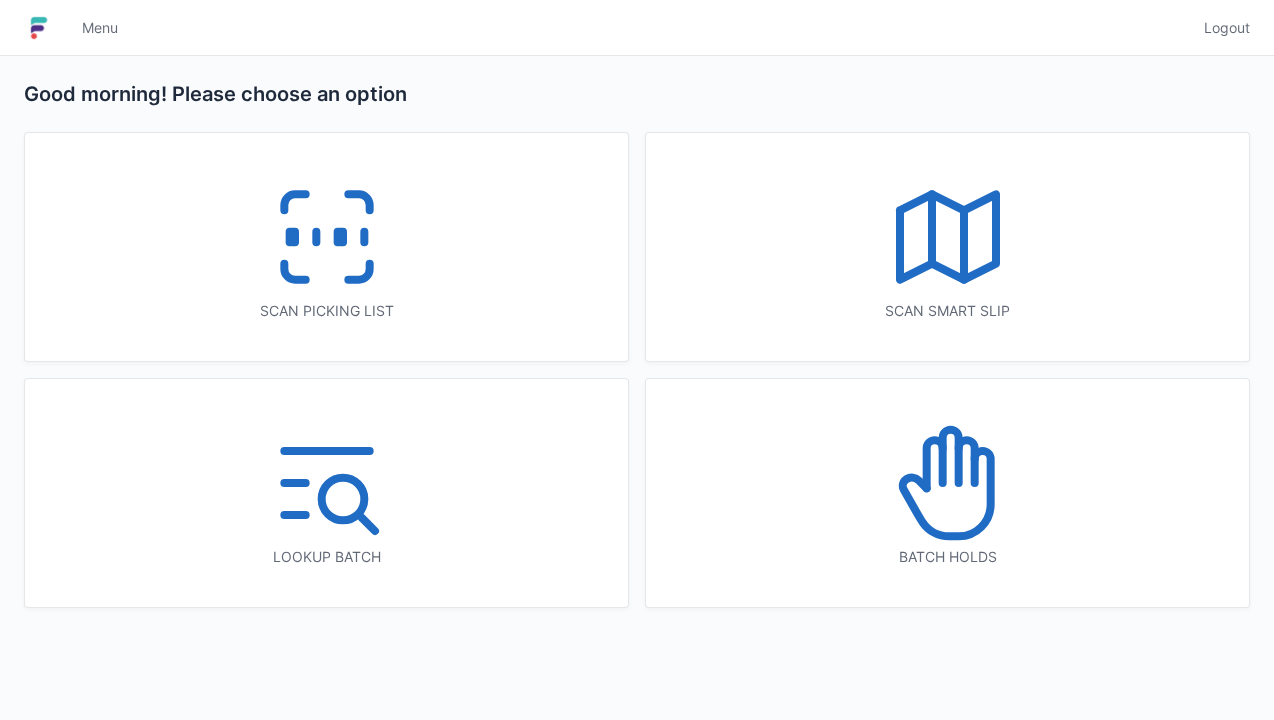 scroll, scrollTop: 0, scrollLeft: 0, axis: both 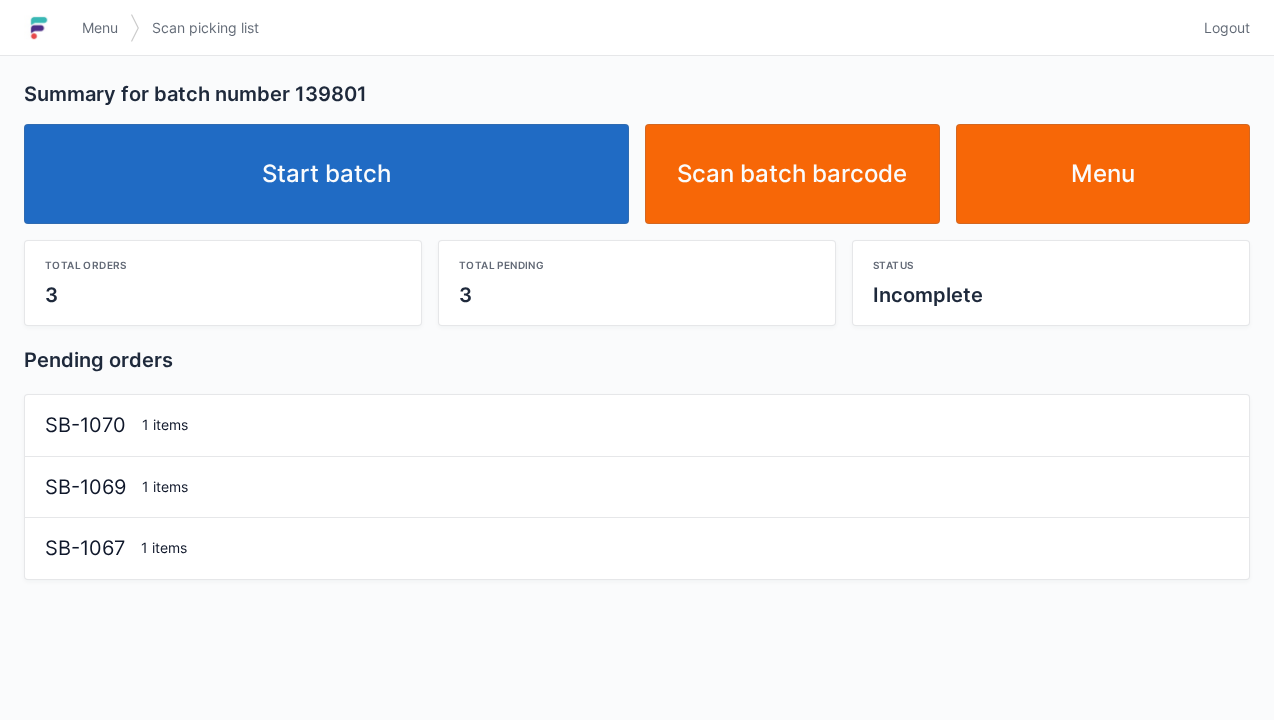 click on "Start batch" at bounding box center (326, 174) 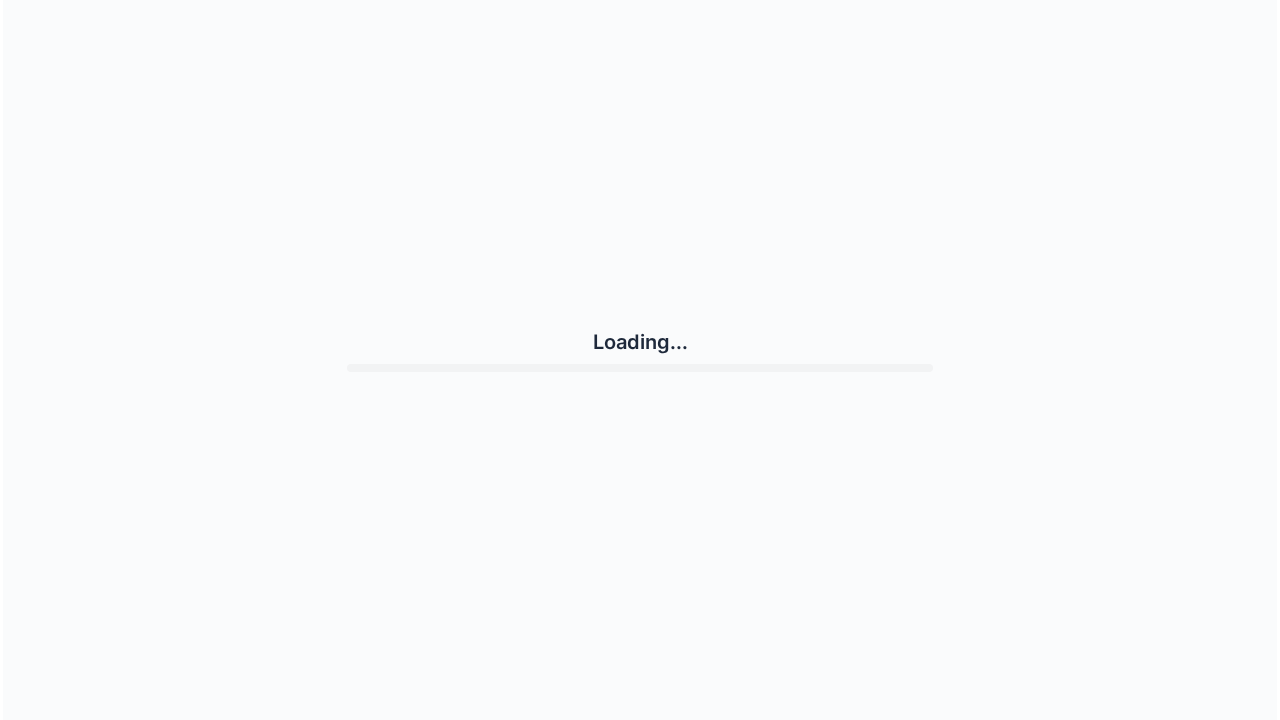 scroll, scrollTop: 0, scrollLeft: 0, axis: both 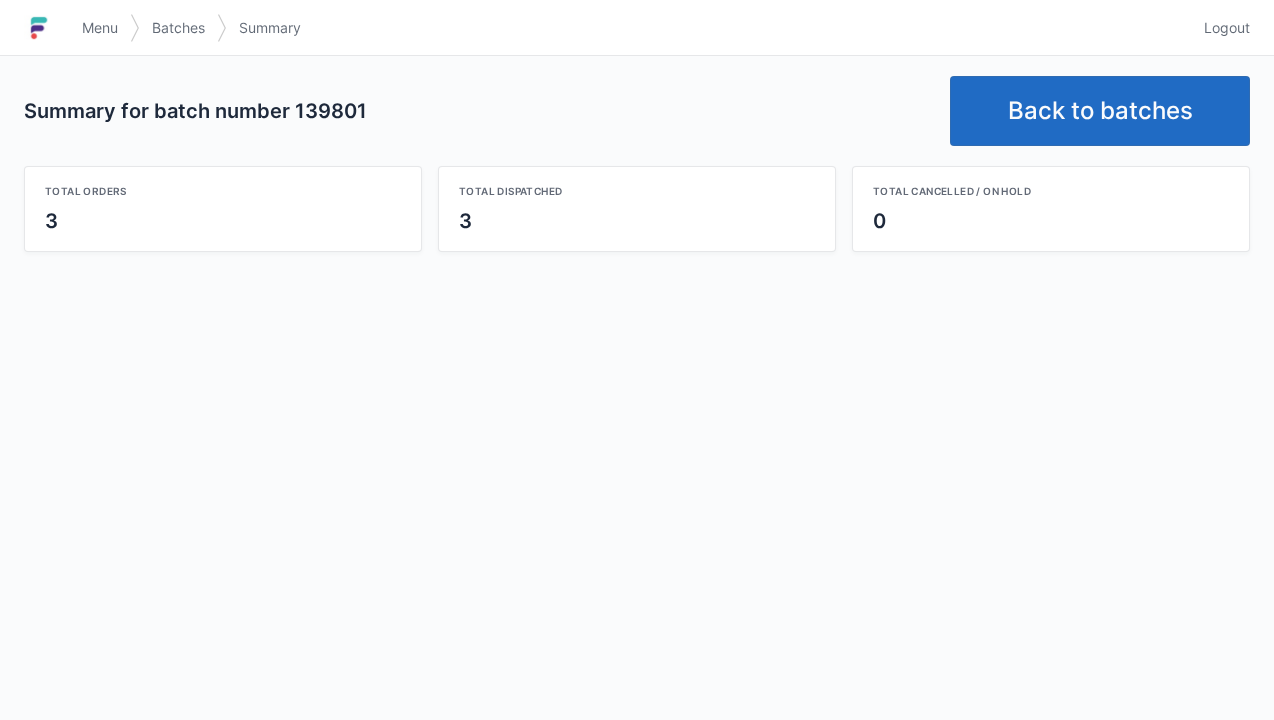 click on "Back to batches" at bounding box center (1100, 111) 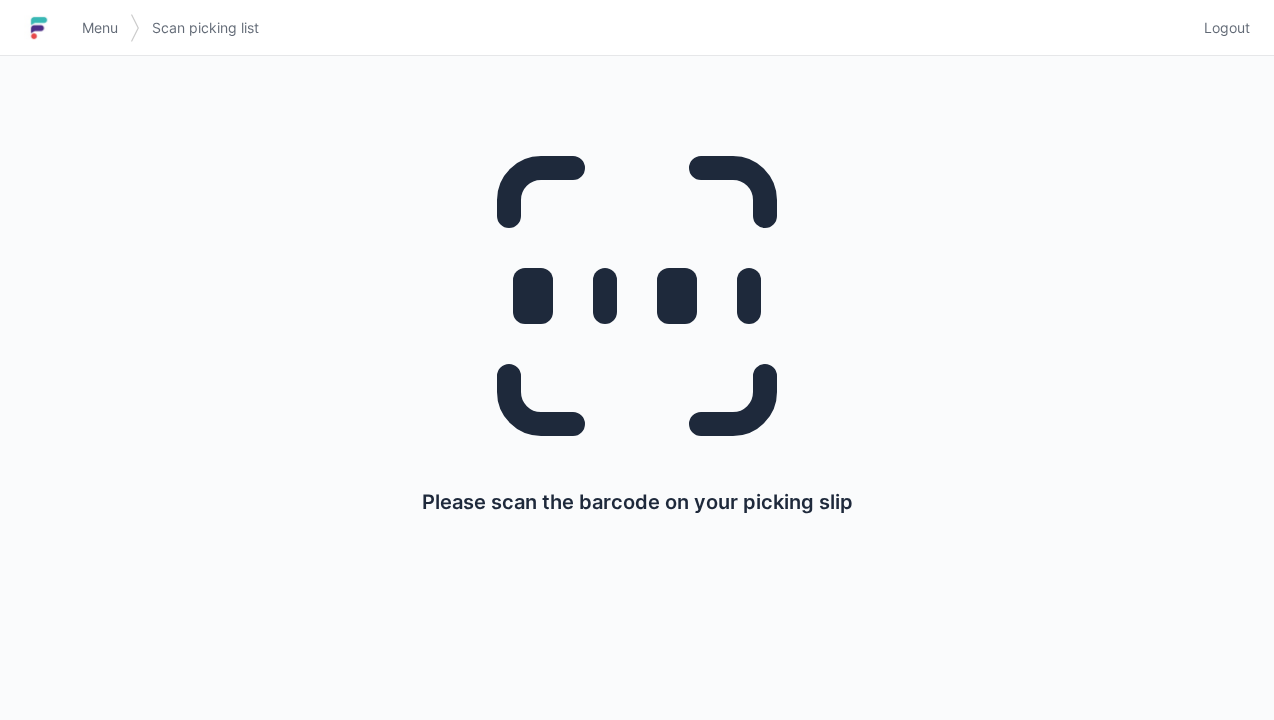 scroll, scrollTop: 0, scrollLeft: 0, axis: both 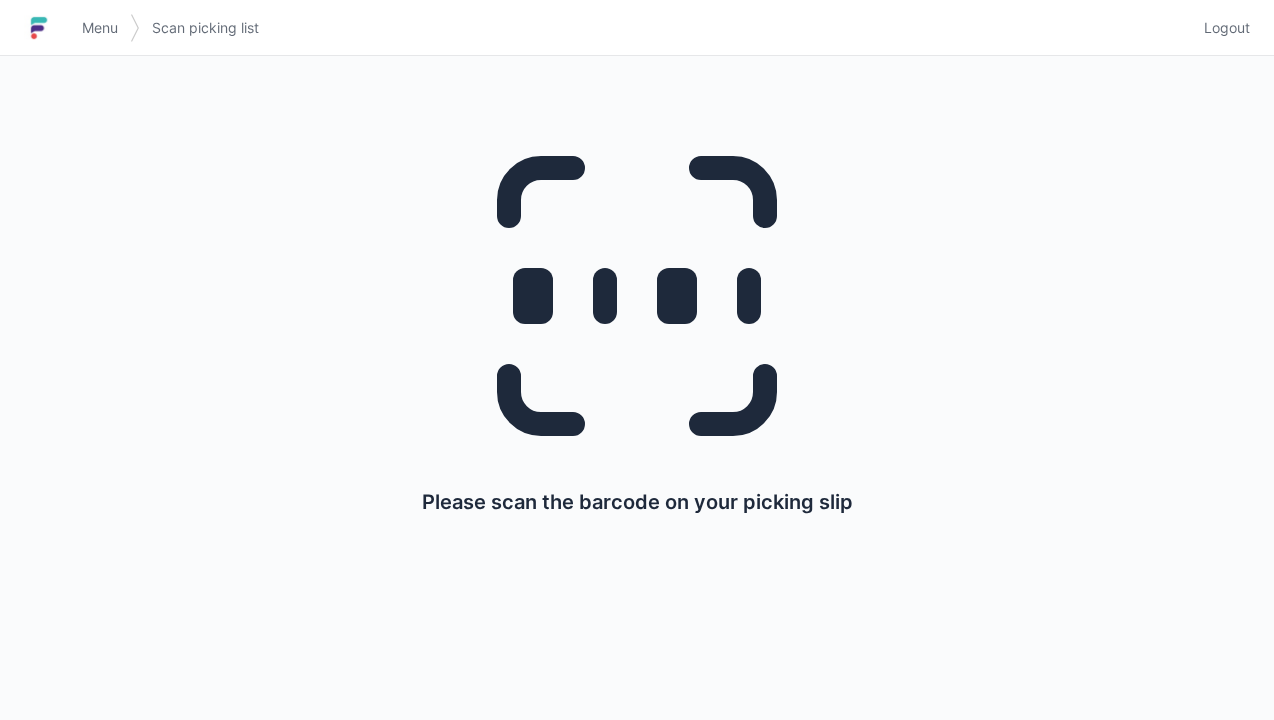 click on "Menu" at bounding box center (100, 28) 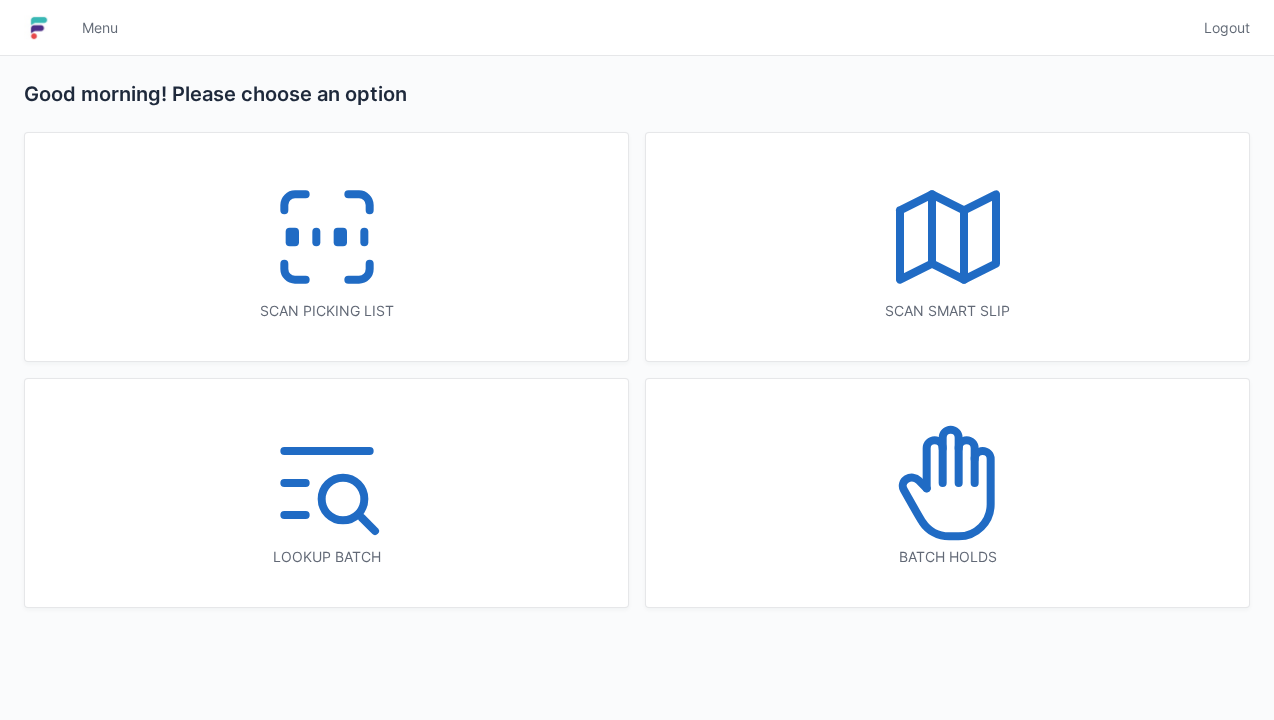 scroll, scrollTop: 0, scrollLeft: 0, axis: both 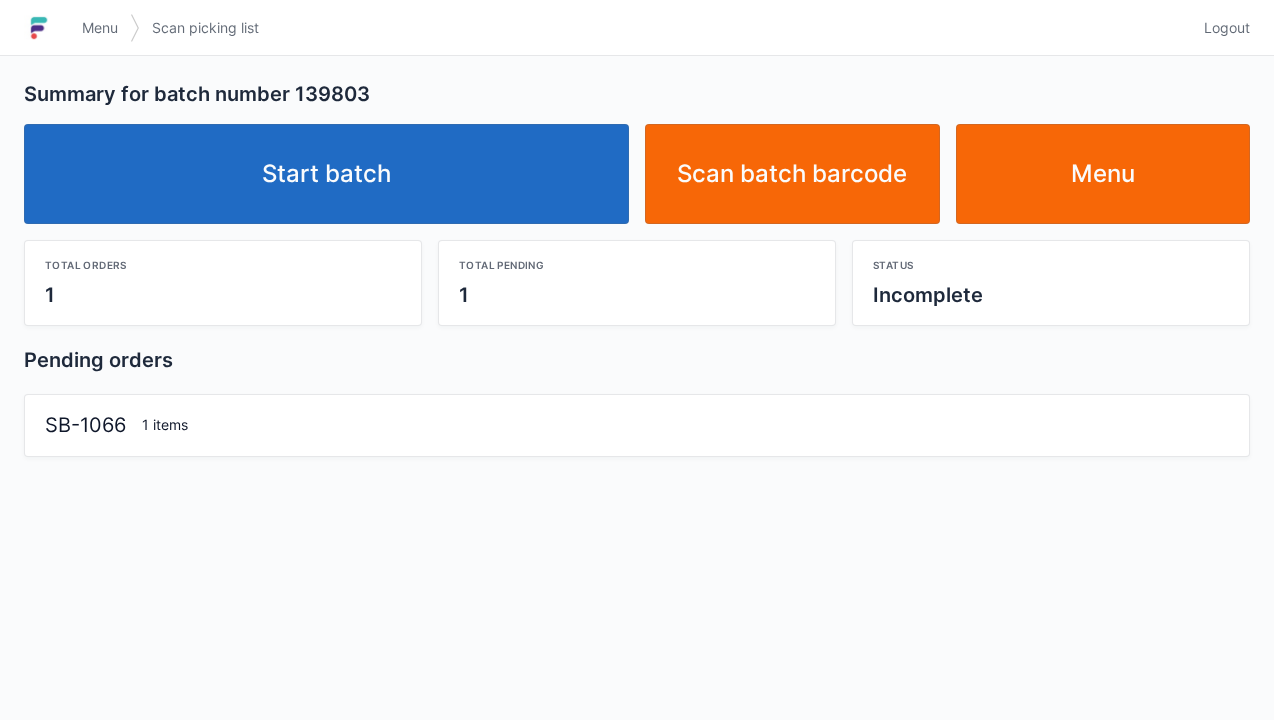 click on "Start batch" at bounding box center (326, 174) 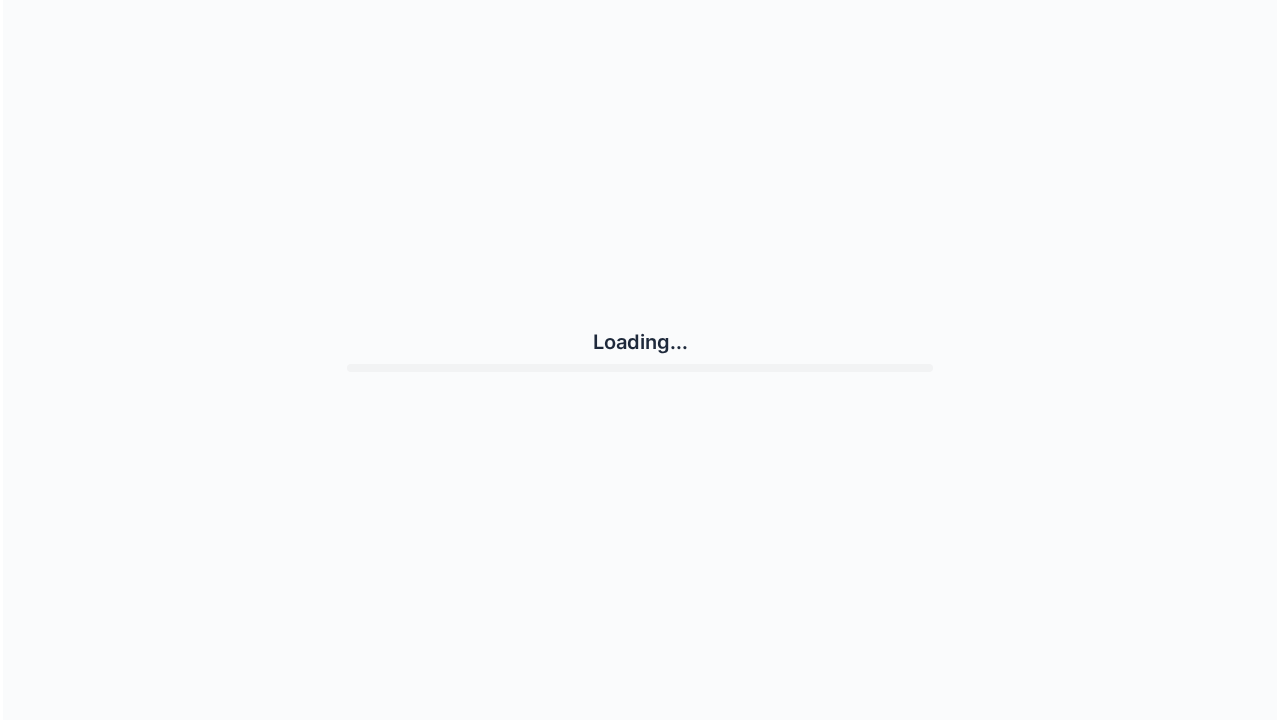scroll, scrollTop: 0, scrollLeft: 0, axis: both 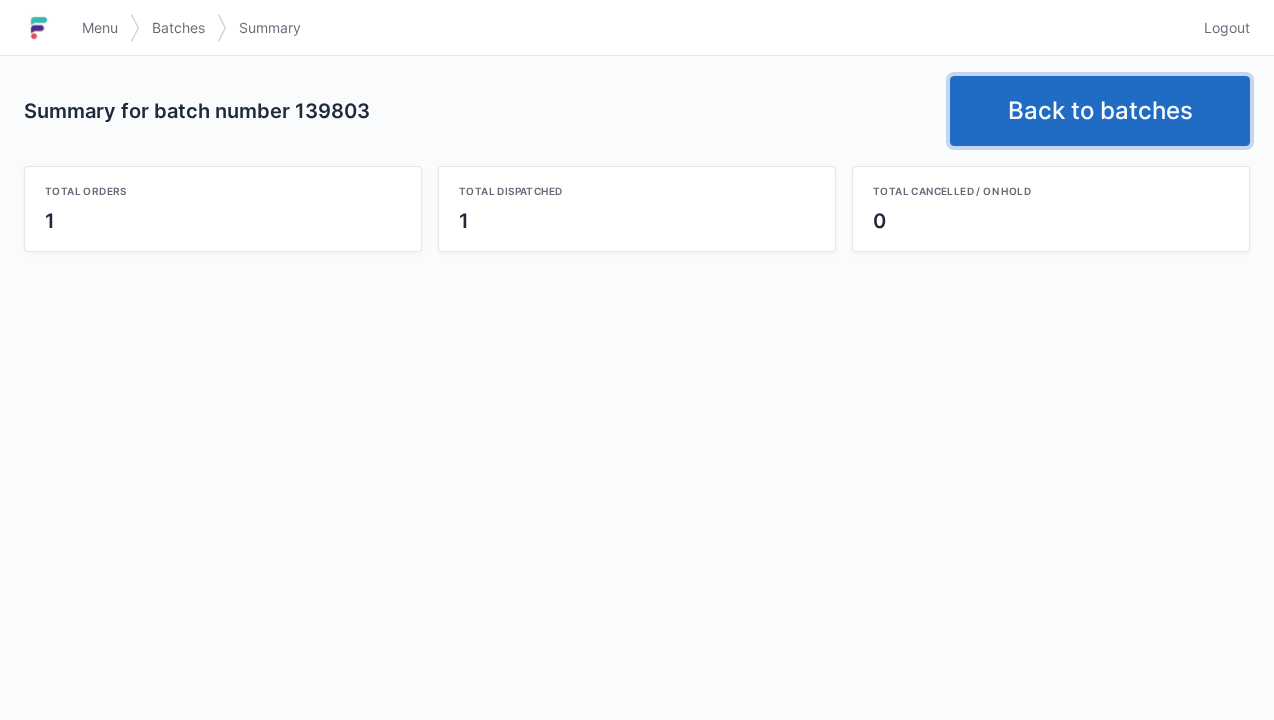 click on "Back to batches" at bounding box center [1100, 111] 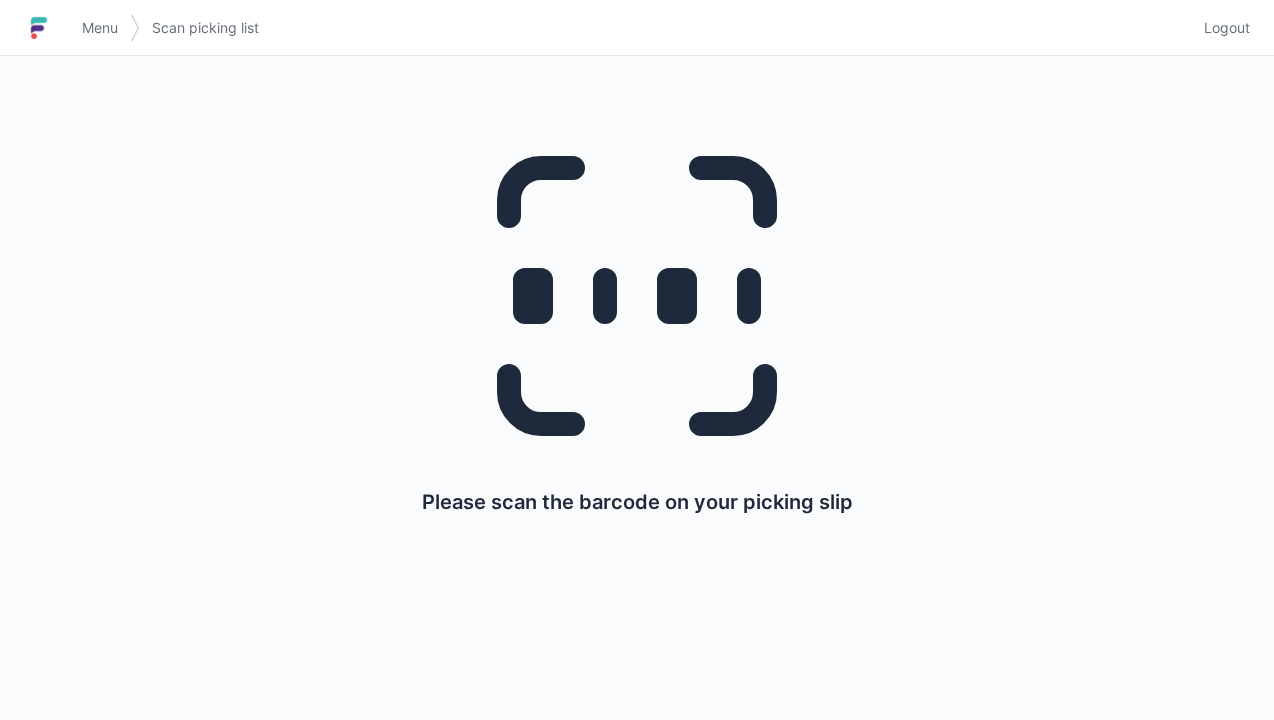 scroll, scrollTop: 0, scrollLeft: 0, axis: both 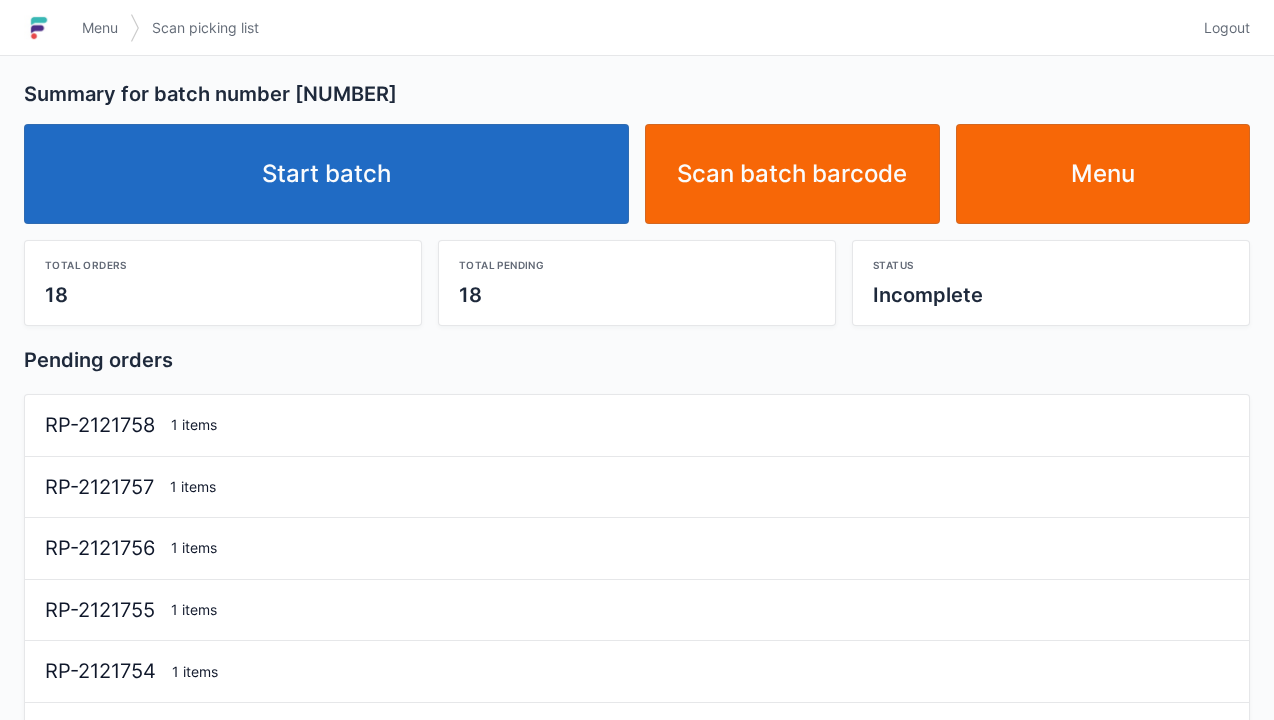 click on "Start batch" at bounding box center (326, 174) 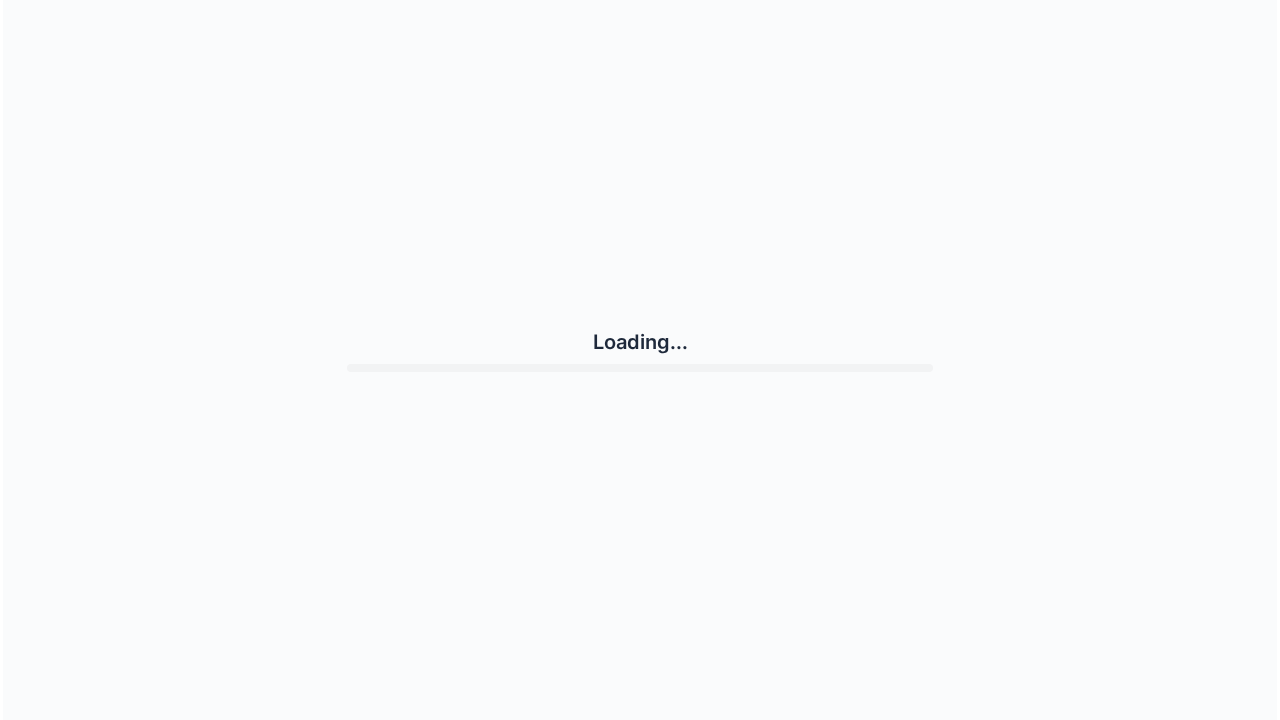 scroll, scrollTop: 0, scrollLeft: 0, axis: both 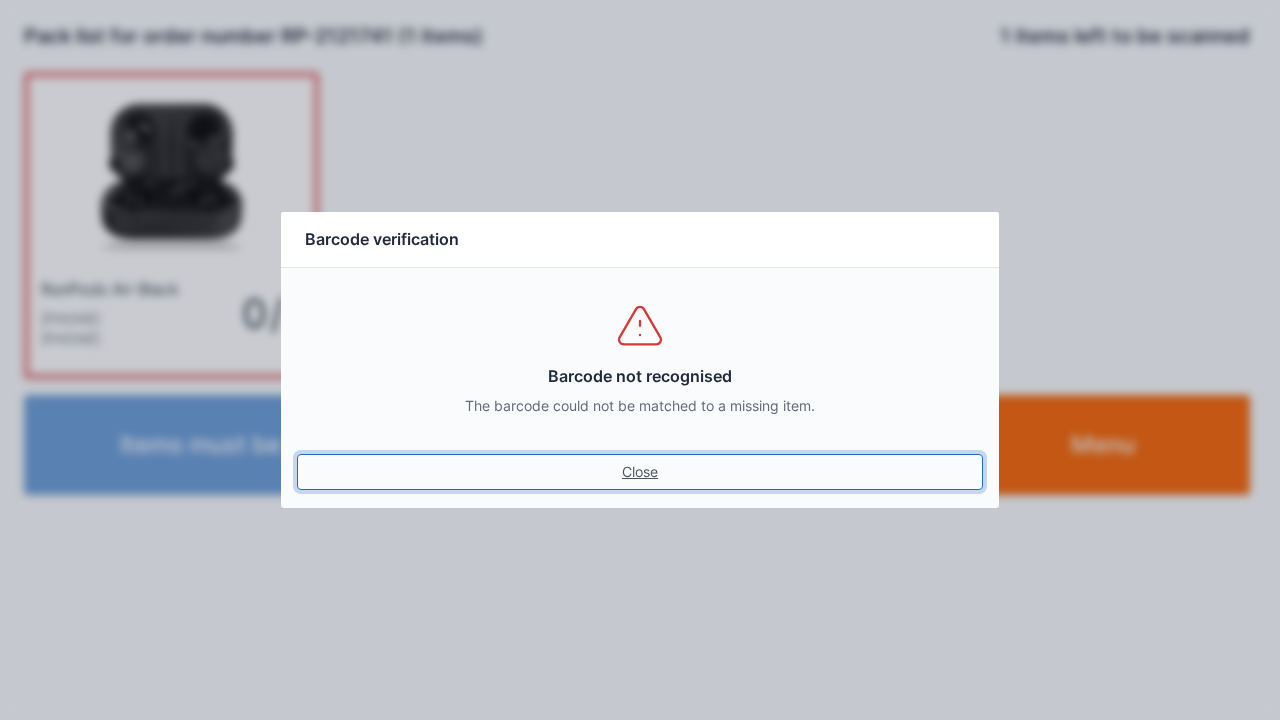click on "Close" at bounding box center [640, 472] 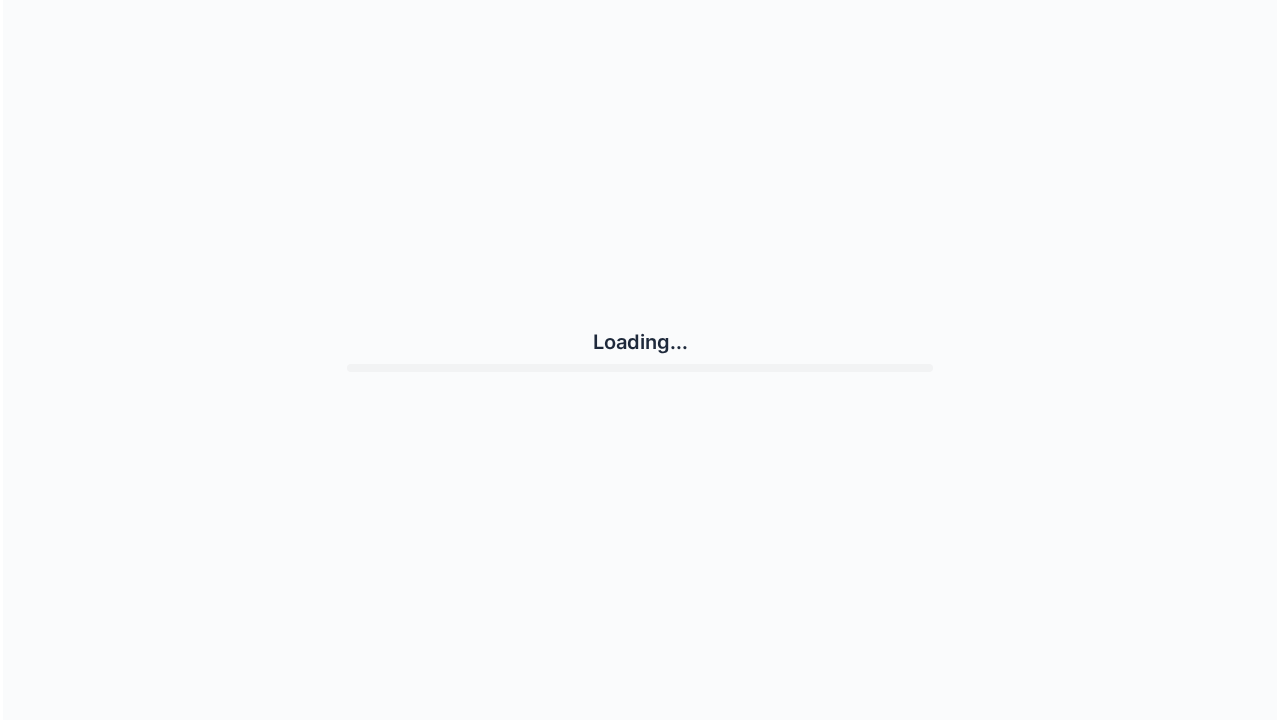 scroll, scrollTop: 0, scrollLeft: 0, axis: both 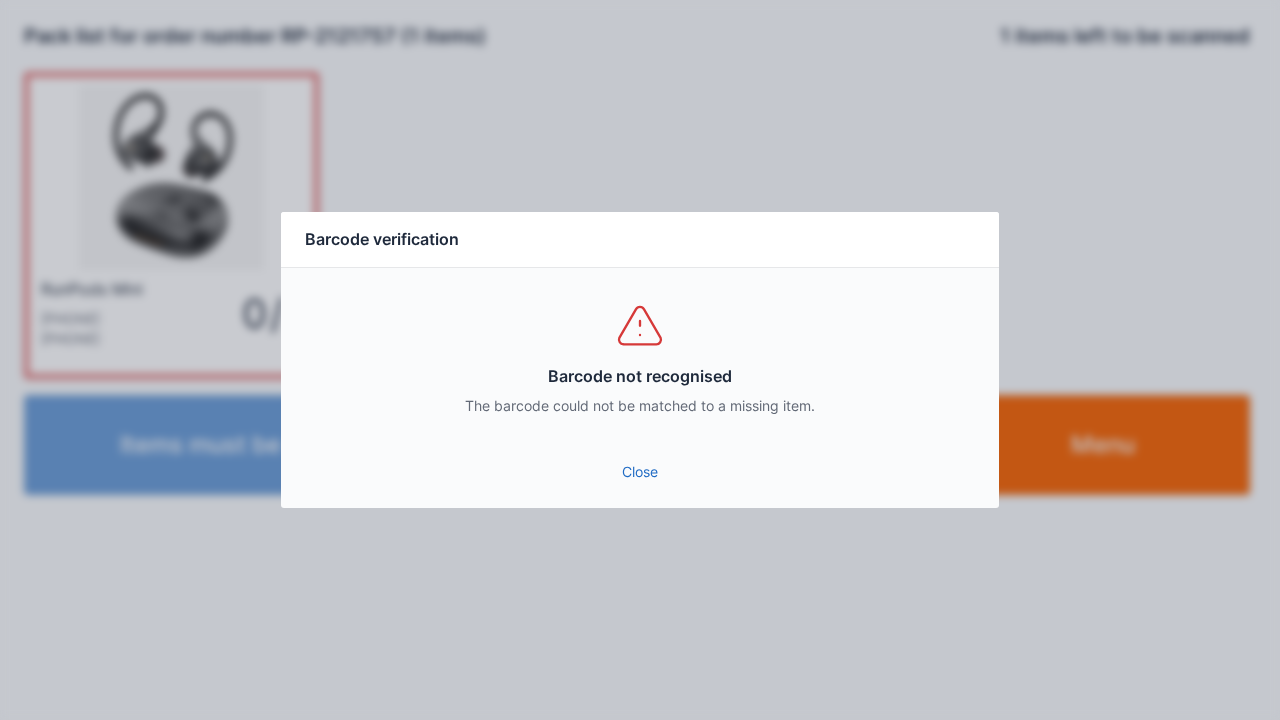 click on "Close" at bounding box center (640, 472) 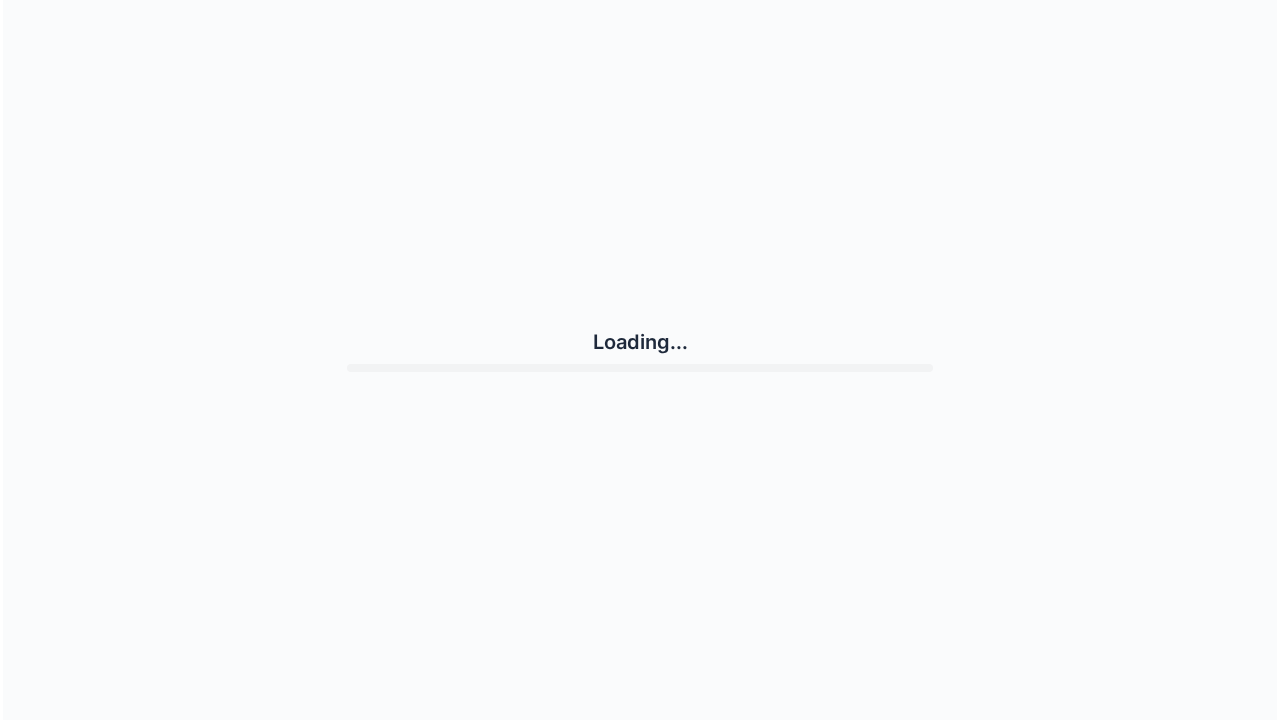 scroll, scrollTop: 0, scrollLeft: 0, axis: both 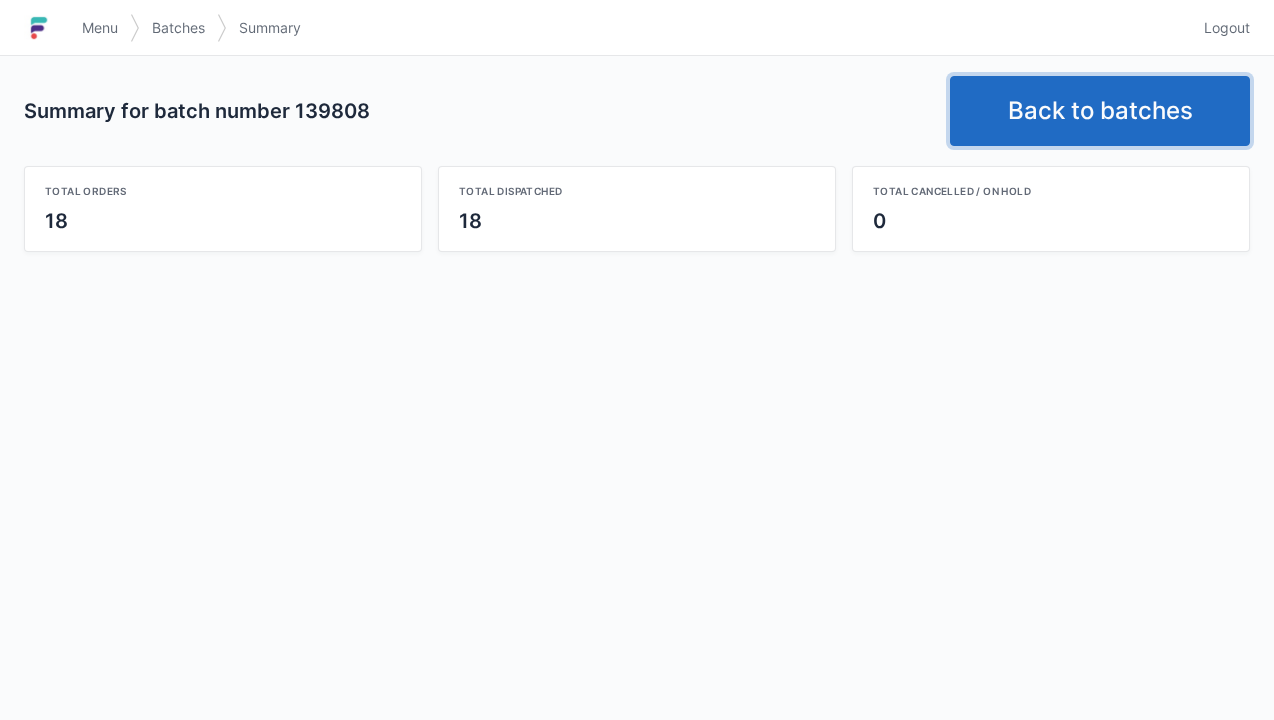click on "Back to batches" at bounding box center (1100, 111) 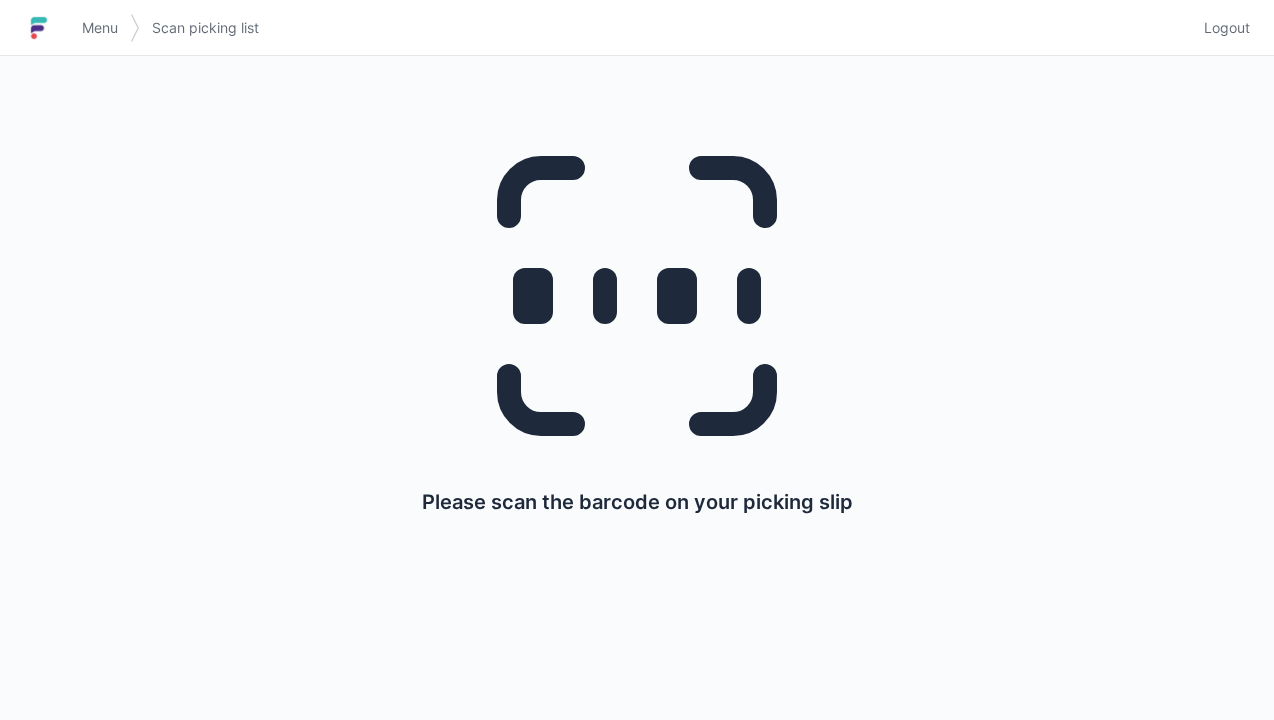 scroll, scrollTop: 0, scrollLeft: 0, axis: both 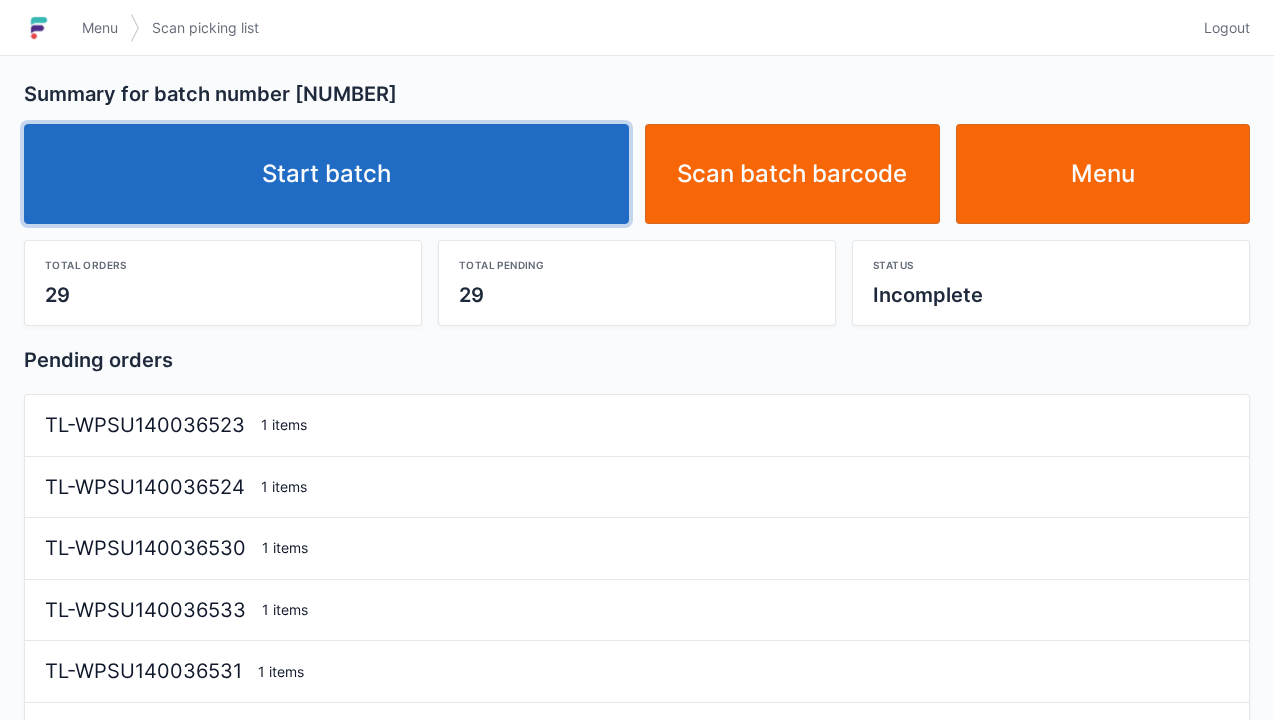 click on "Start batch" at bounding box center [326, 174] 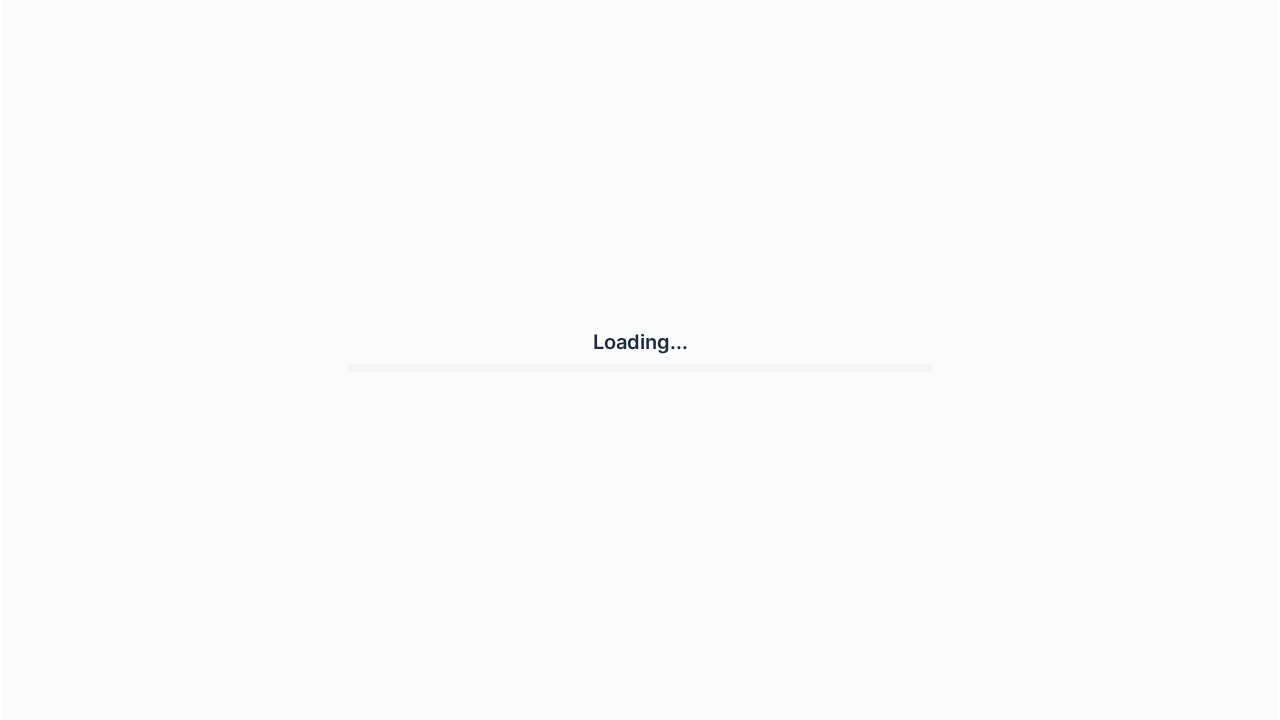 scroll, scrollTop: 0, scrollLeft: 0, axis: both 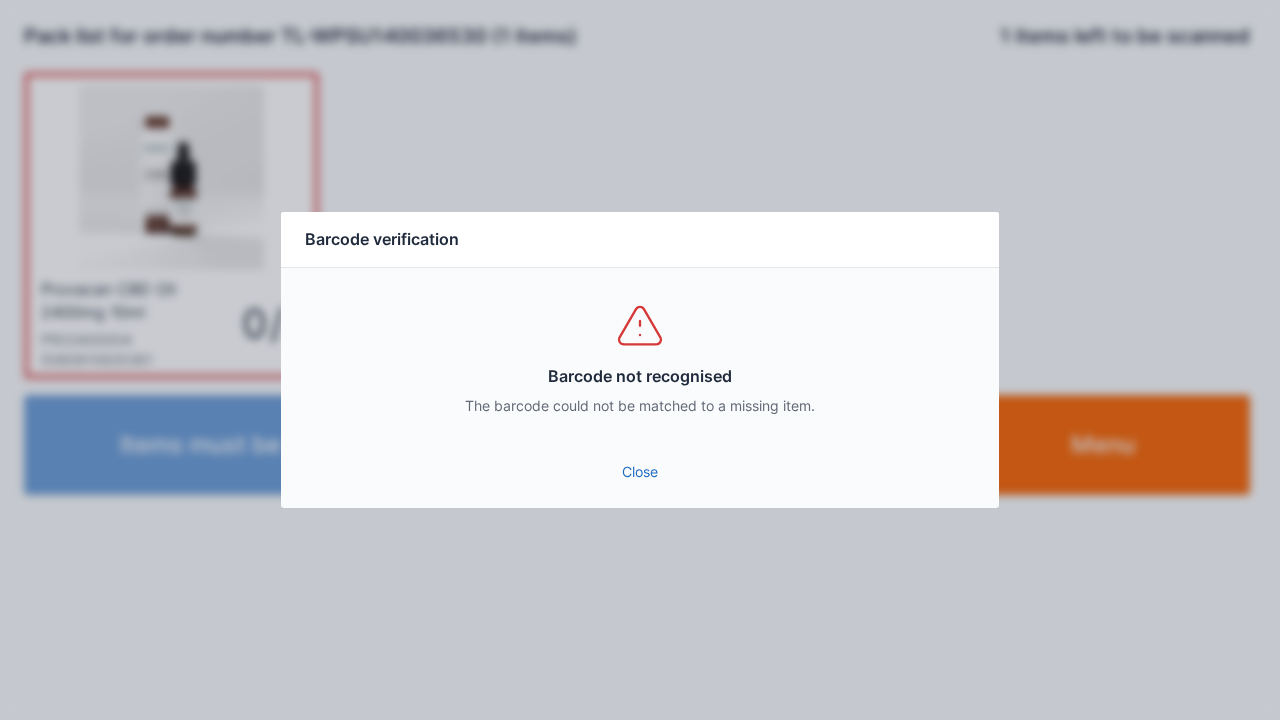 click on "Close" at bounding box center (640, 472) 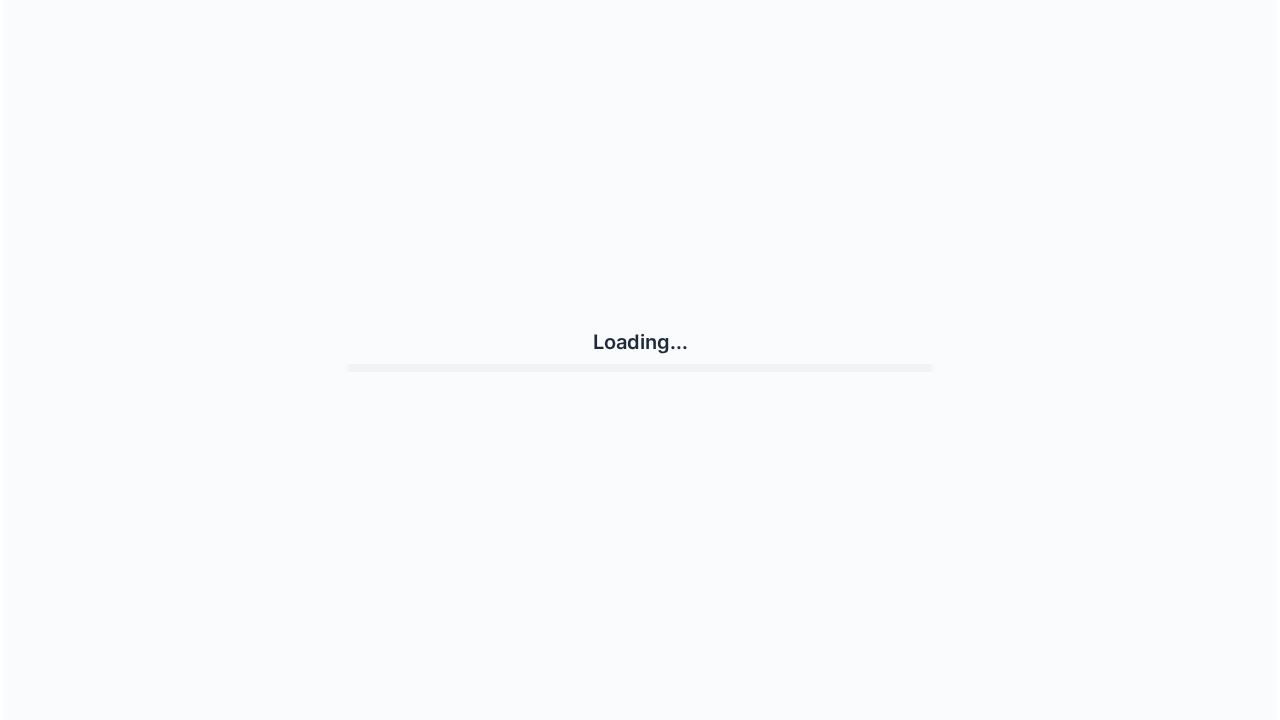 scroll, scrollTop: 0, scrollLeft: 0, axis: both 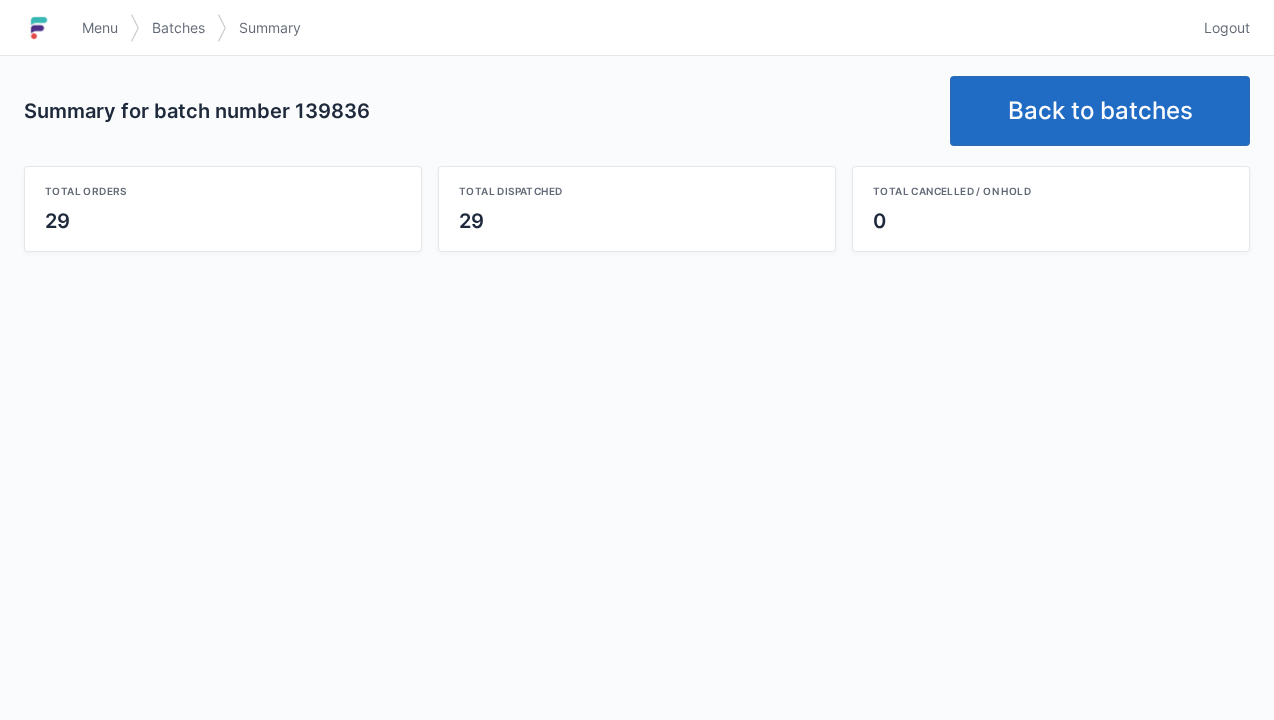 click on "Back to batches" at bounding box center [1100, 111] 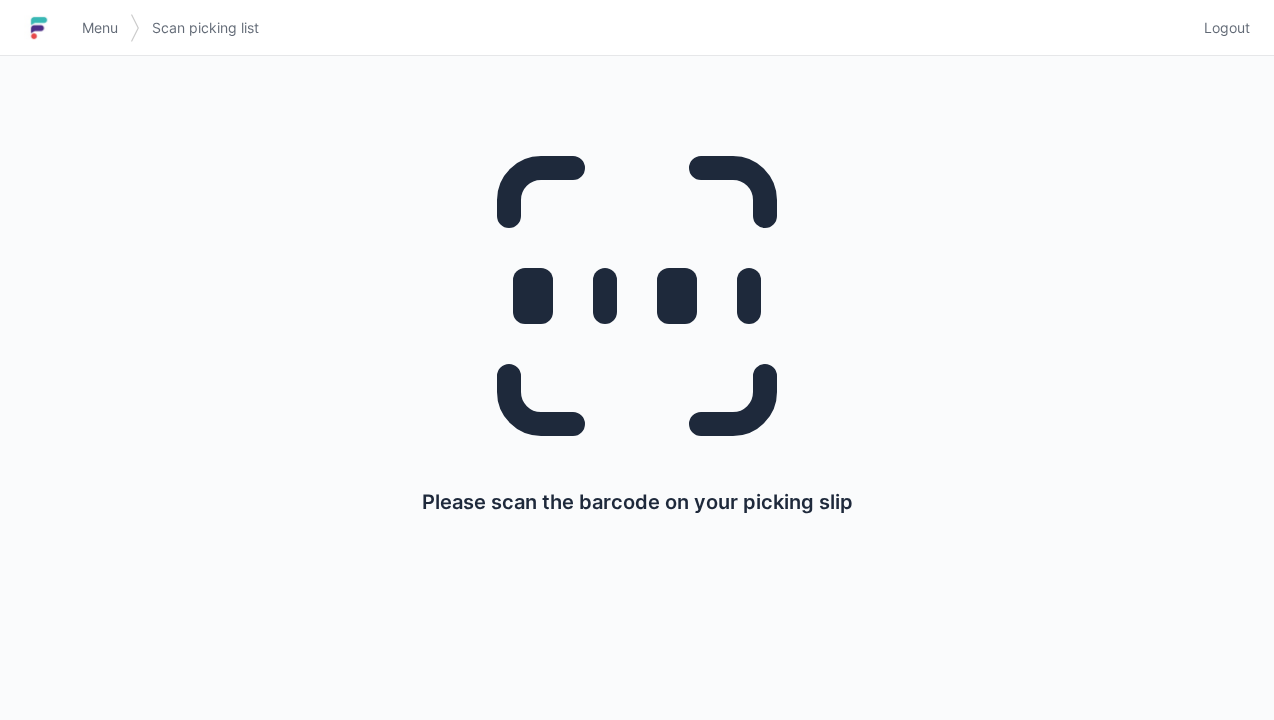 scroll, scrollTop: 0, scrollLeft: 0, axis: both 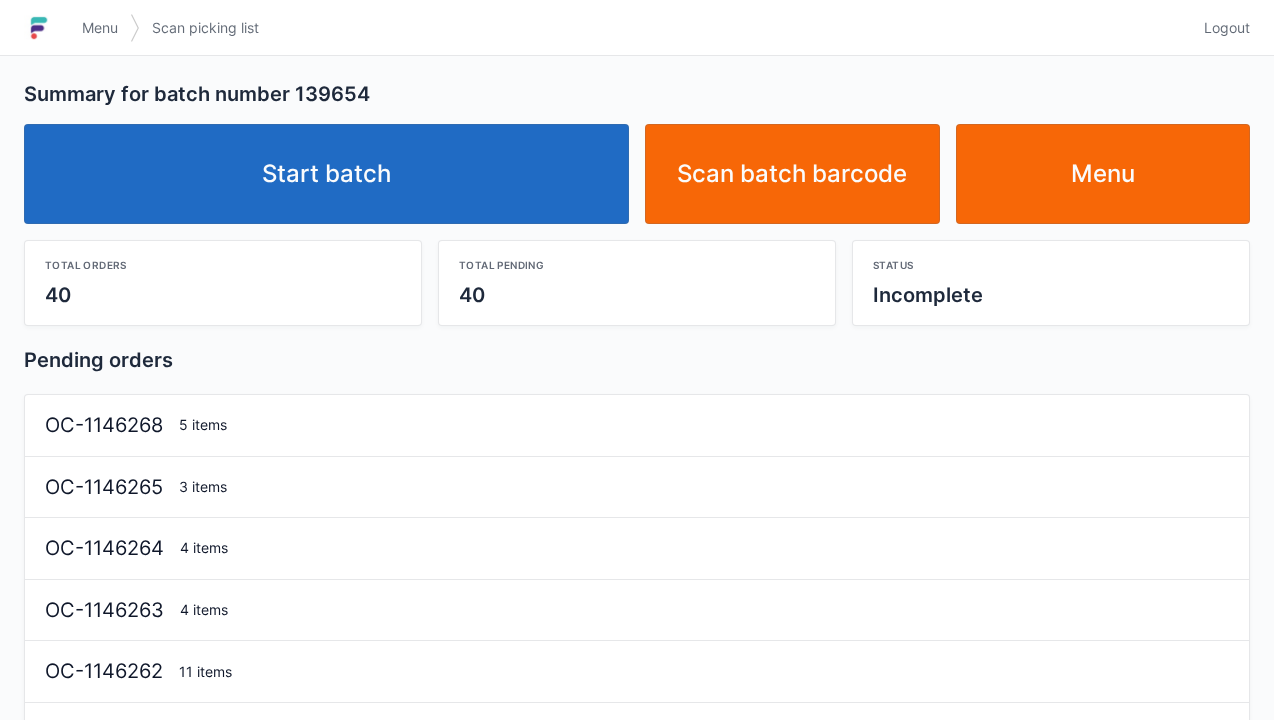 click on "Start batch" at bounding box center (326, 174) 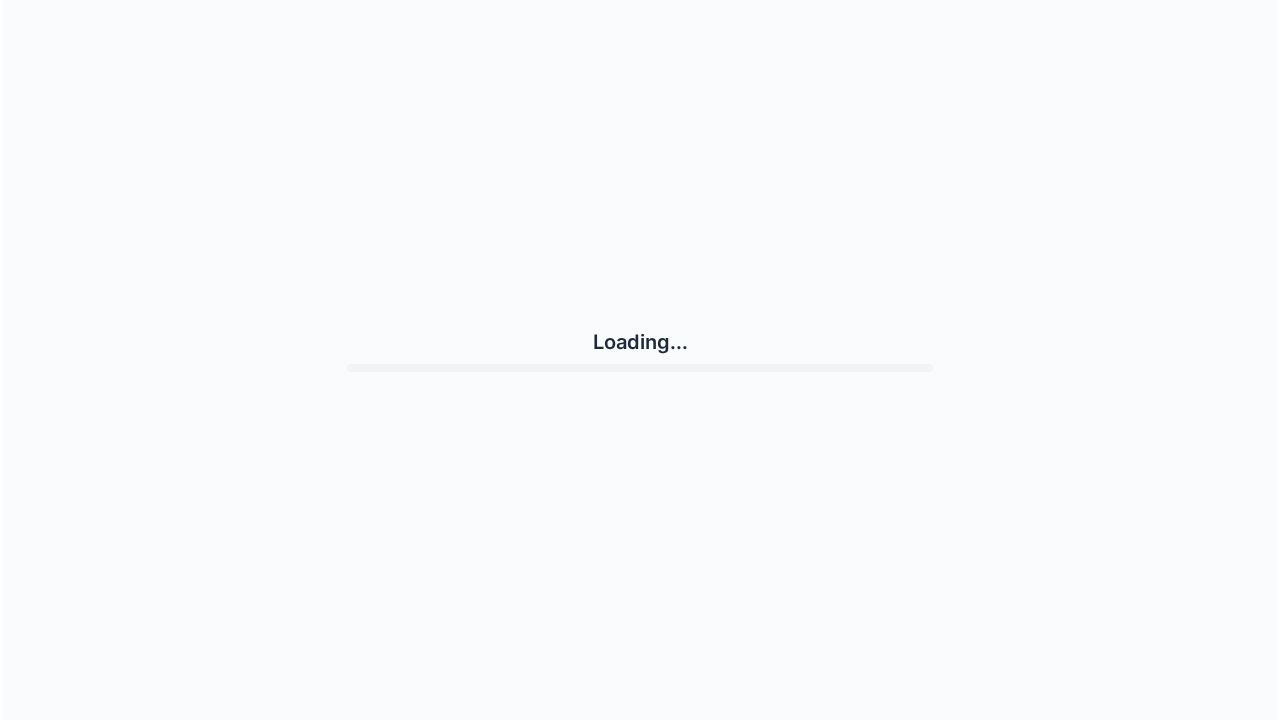 scroll, scrollTop: 0, scrollLeft: 0, axis: both 